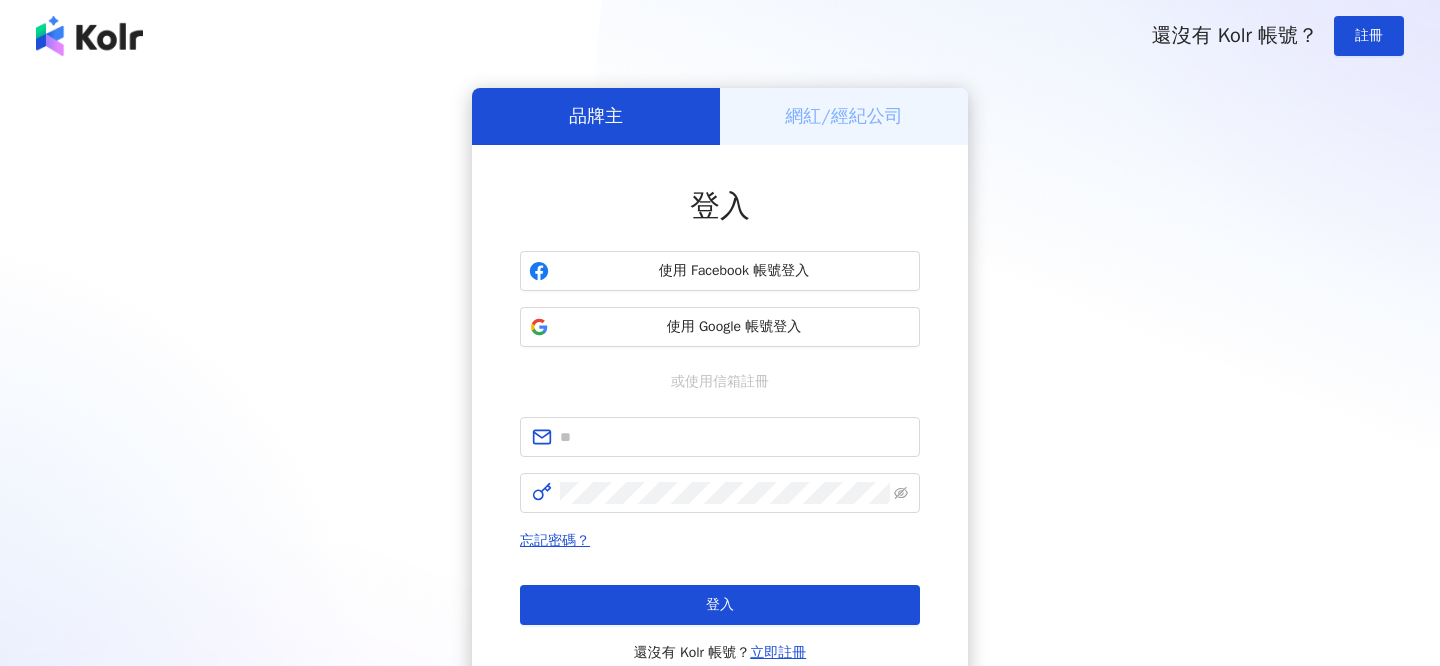 scroll, scrollTop: 0, scrollLeft: 0, axis: both 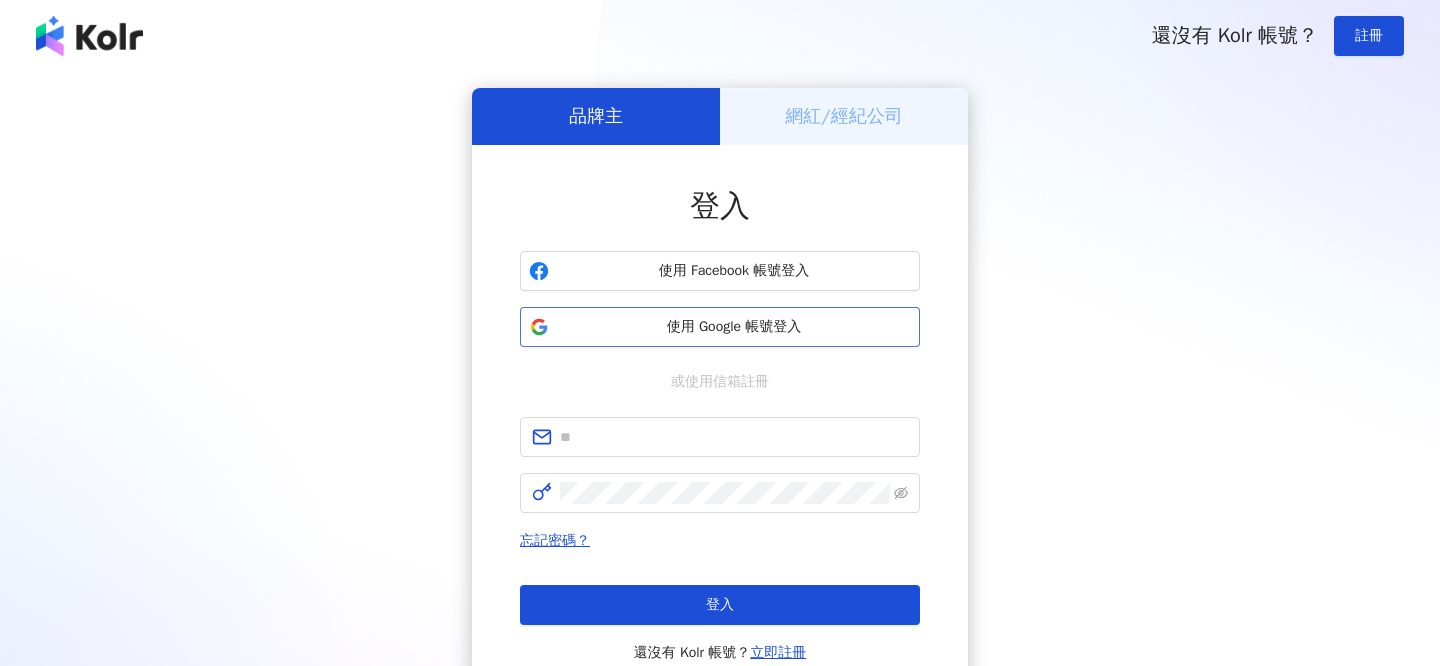 click on "使用 Google 帳號登入" at bounding box center (734, 327) 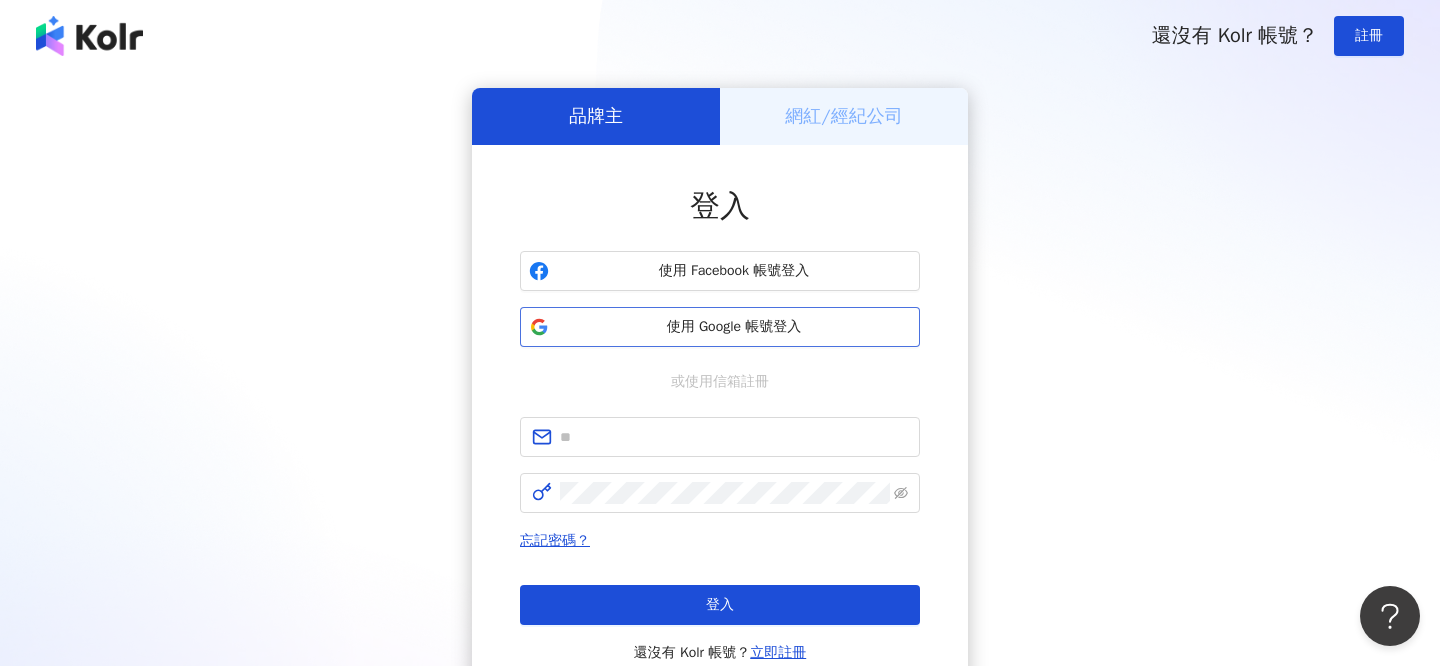 scroll, scrollTop: 0, scrollLeft: 0, axis: both 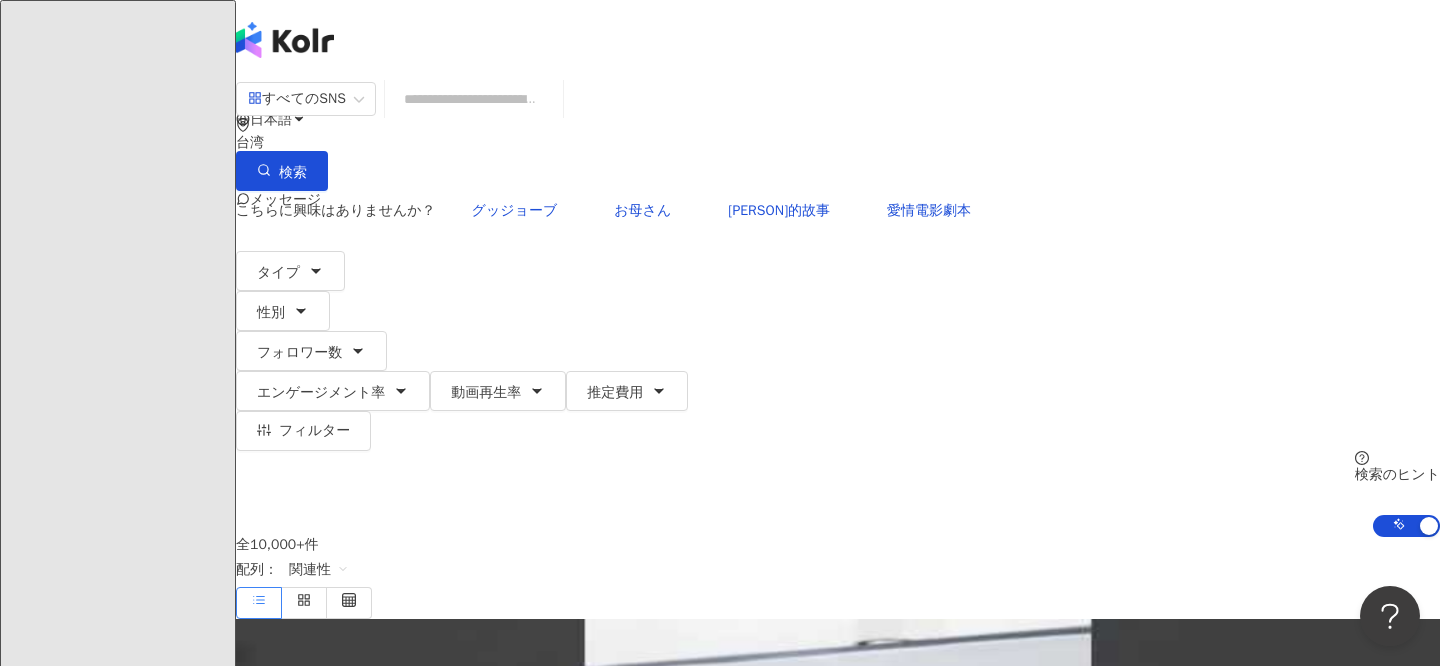 click at bounding box center (474, 99) 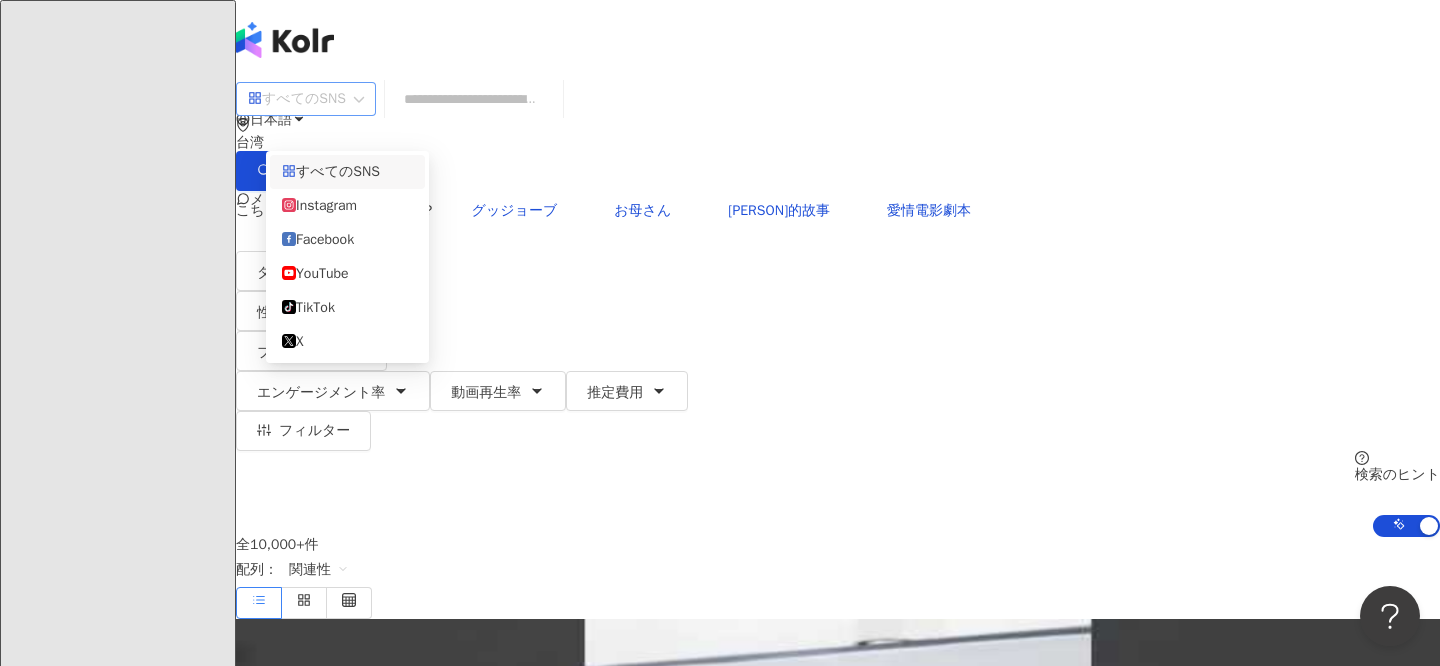 click on "すべてのSNS" at bounding box center (297, 99) 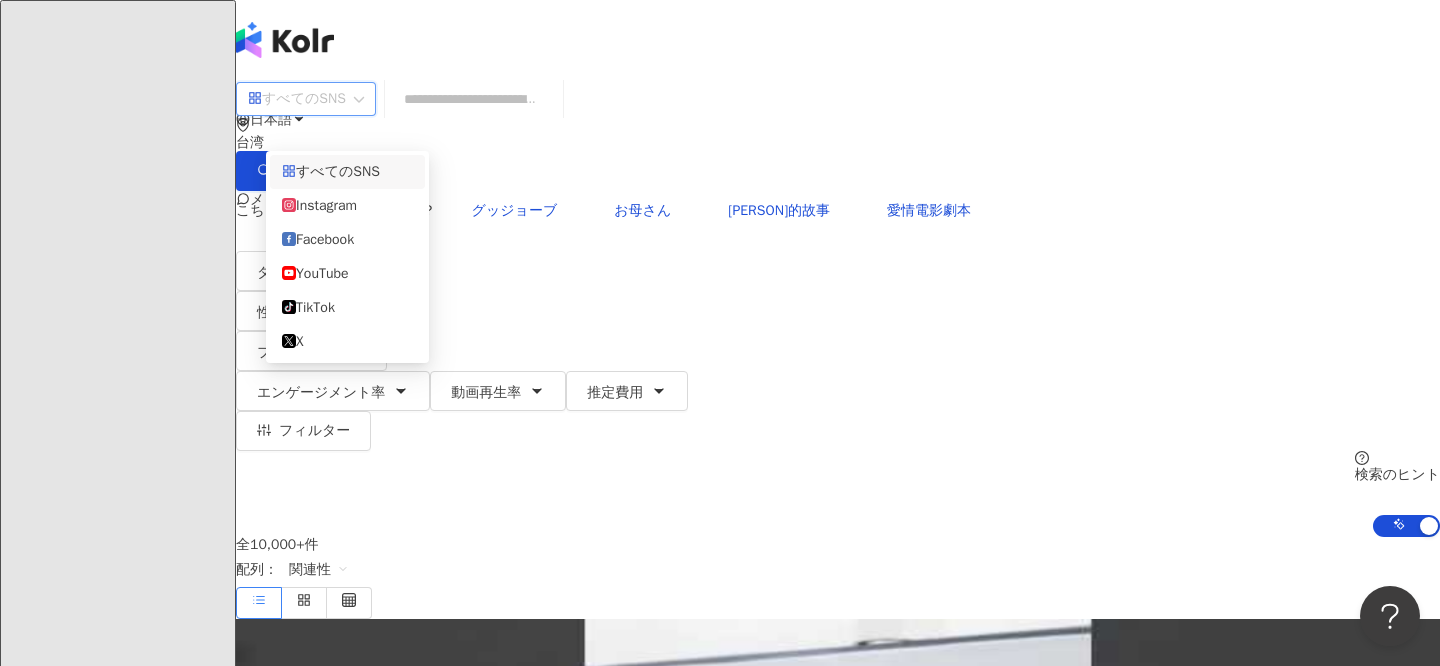 click on "投稿を検索" at bounding box center (133, 3446) 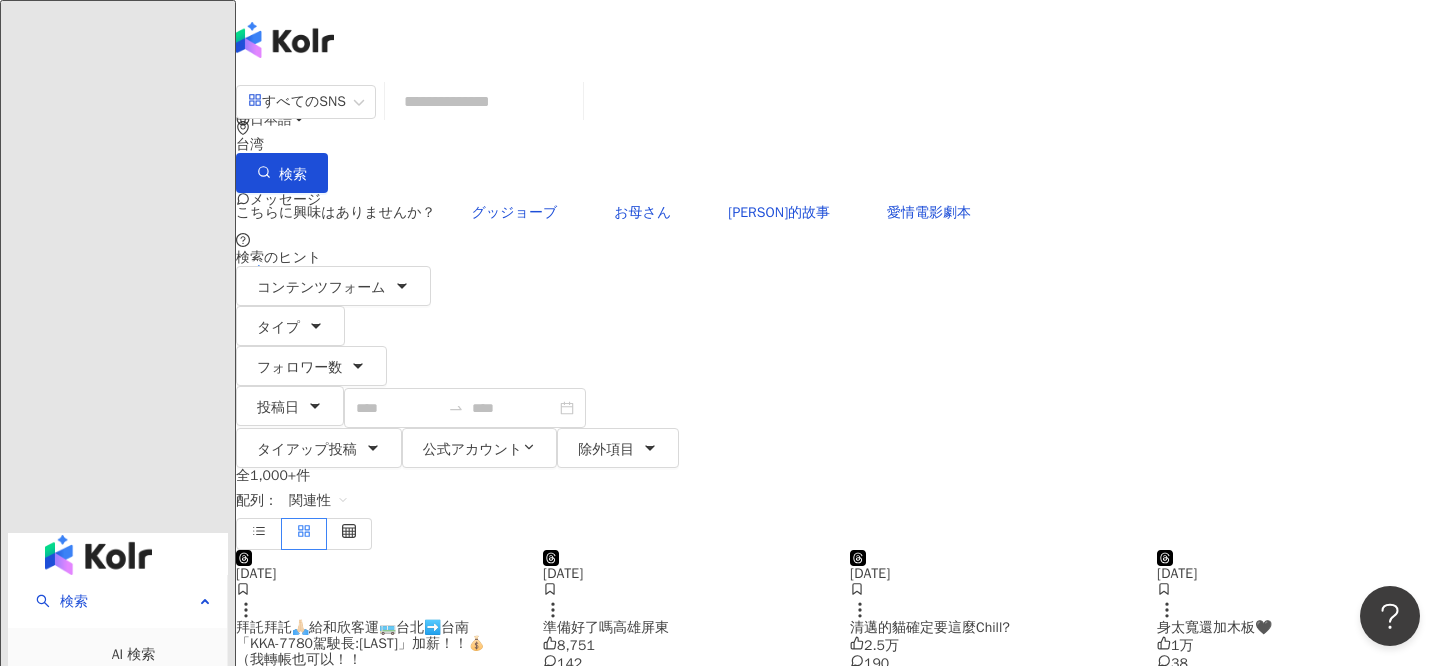 click at bounding box center [484, 101] 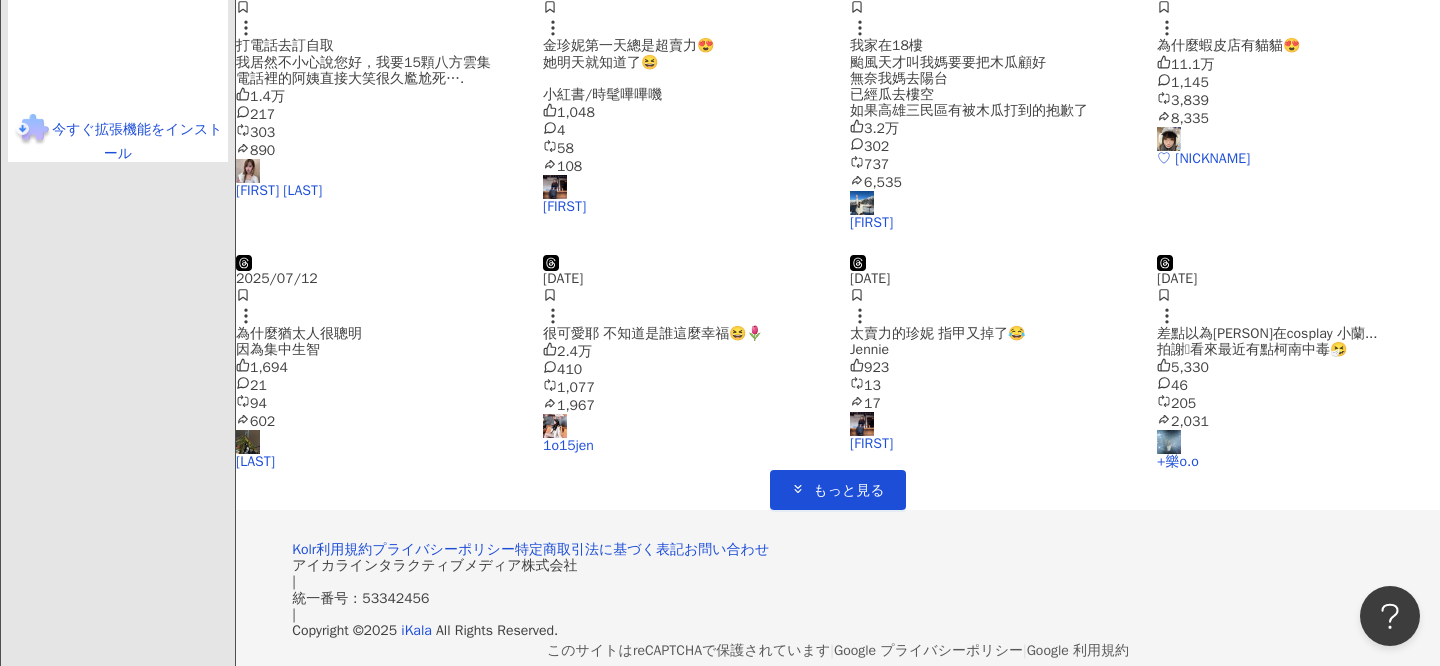 scroll, scrollTop: 1146, scrollLeft: 0, axis: vertical 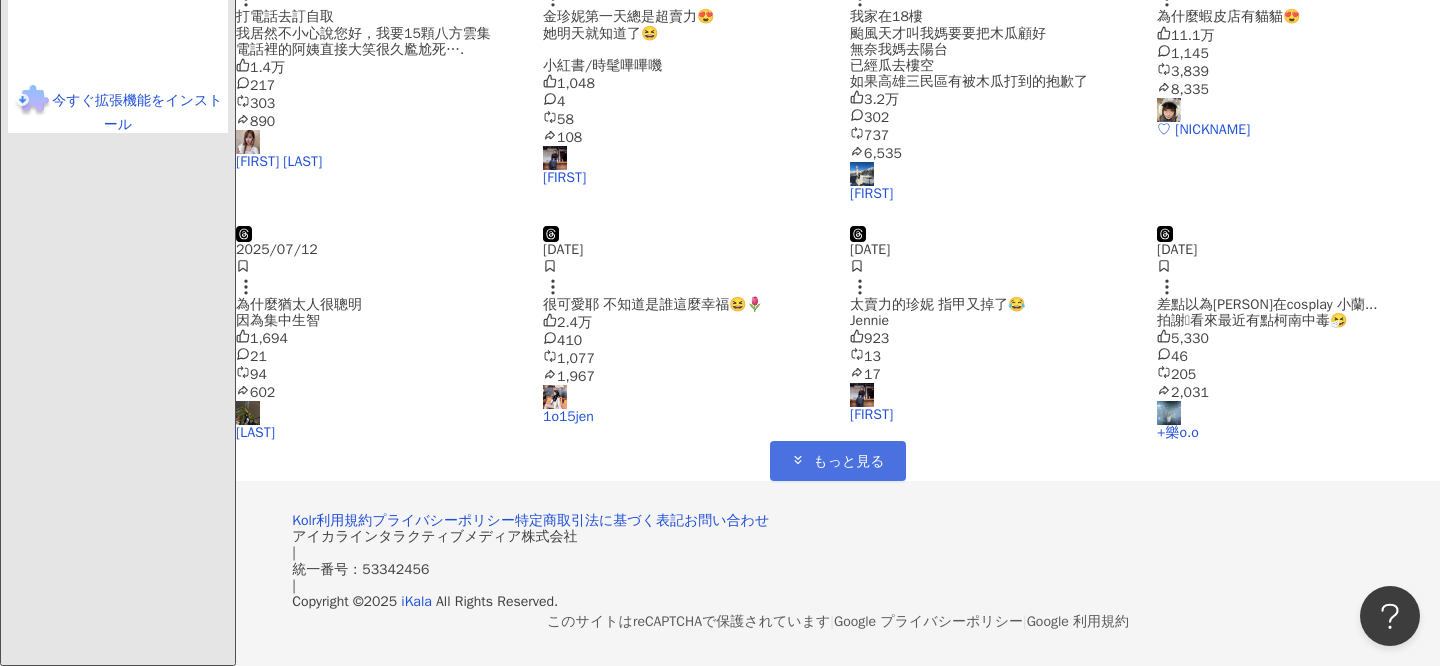 click on "もっと見る" at bounding box center [848, 462] 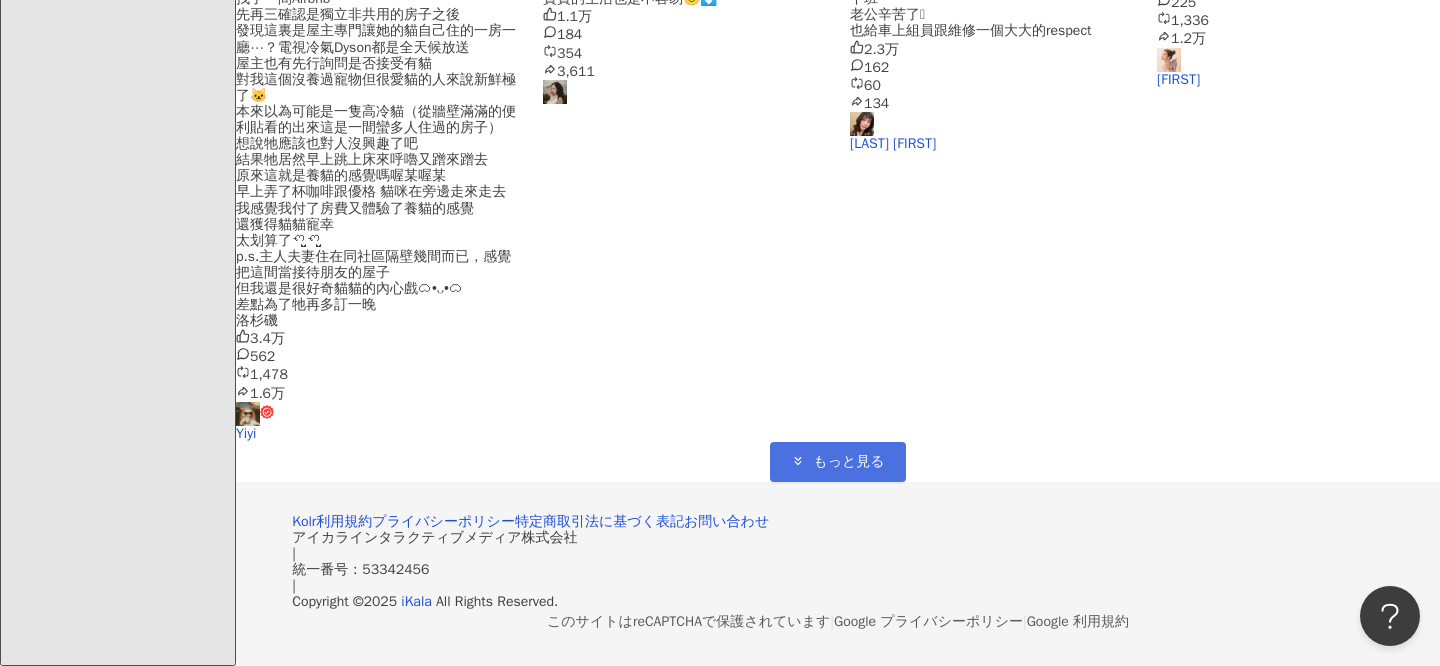 click on "もっと見る" at bounding box center (837, 462) 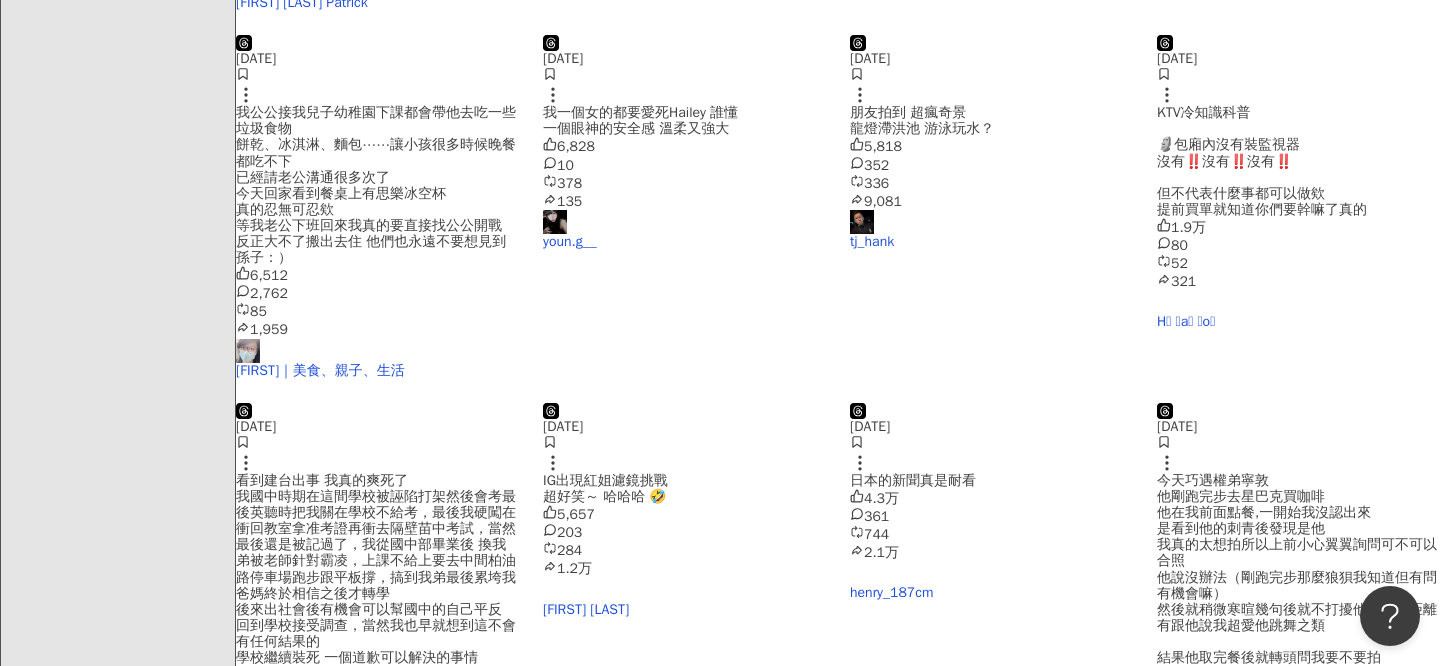 scroll, scrollTop: 3356, scrollLeft: 0, axis: vertical 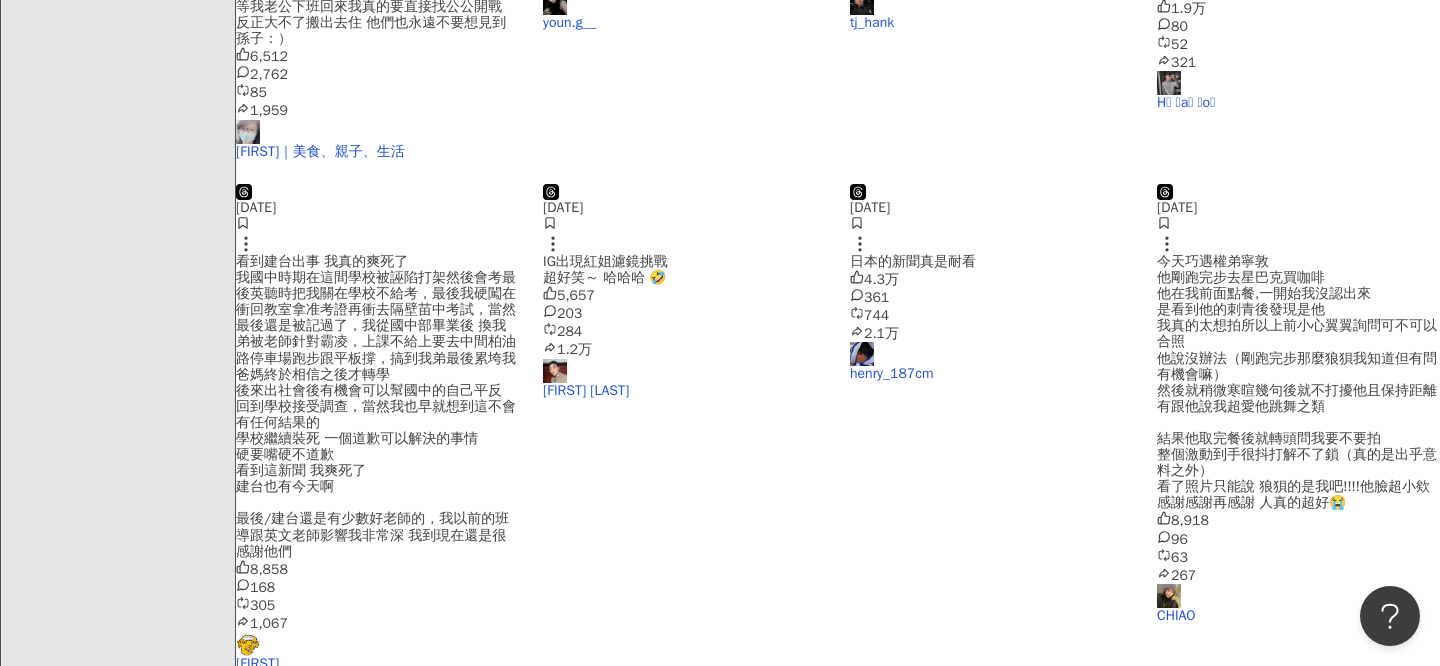 click on "もっと見る" at bounding box center (837, 692) 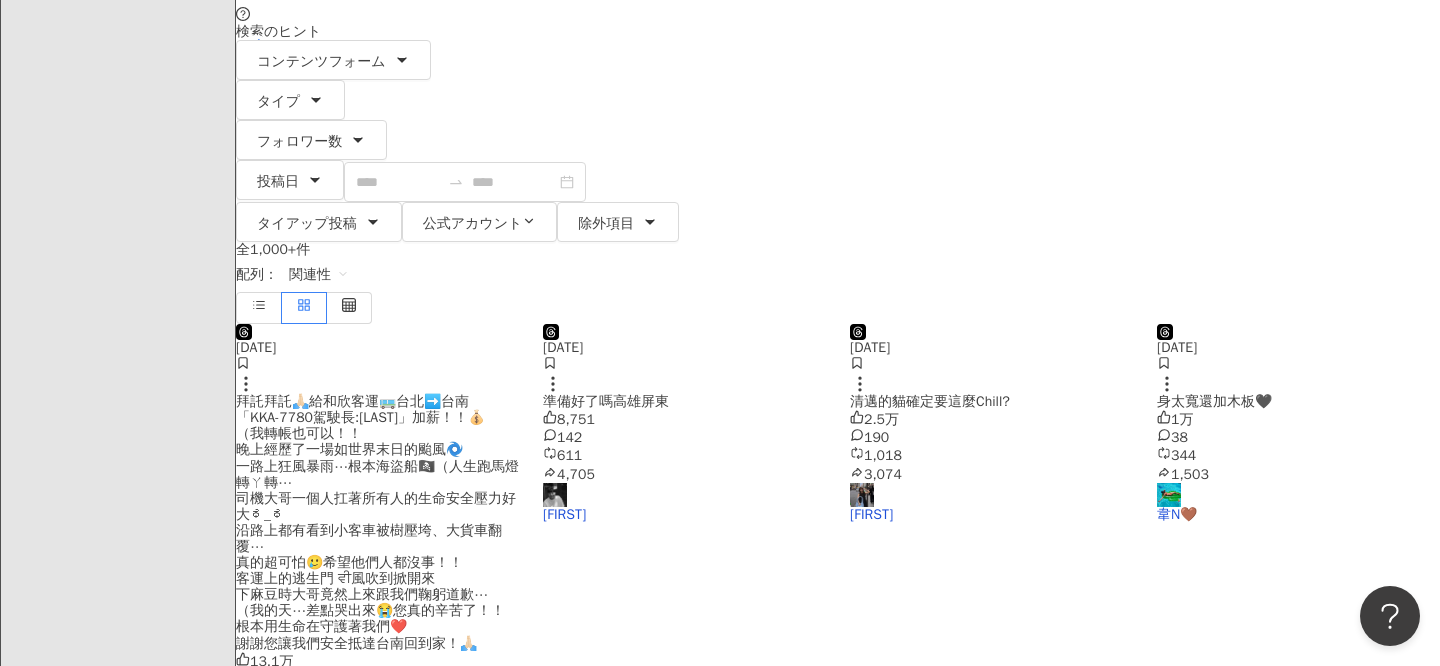 scroll, scrollTop: 0, scrollLeft: 0, axis: both 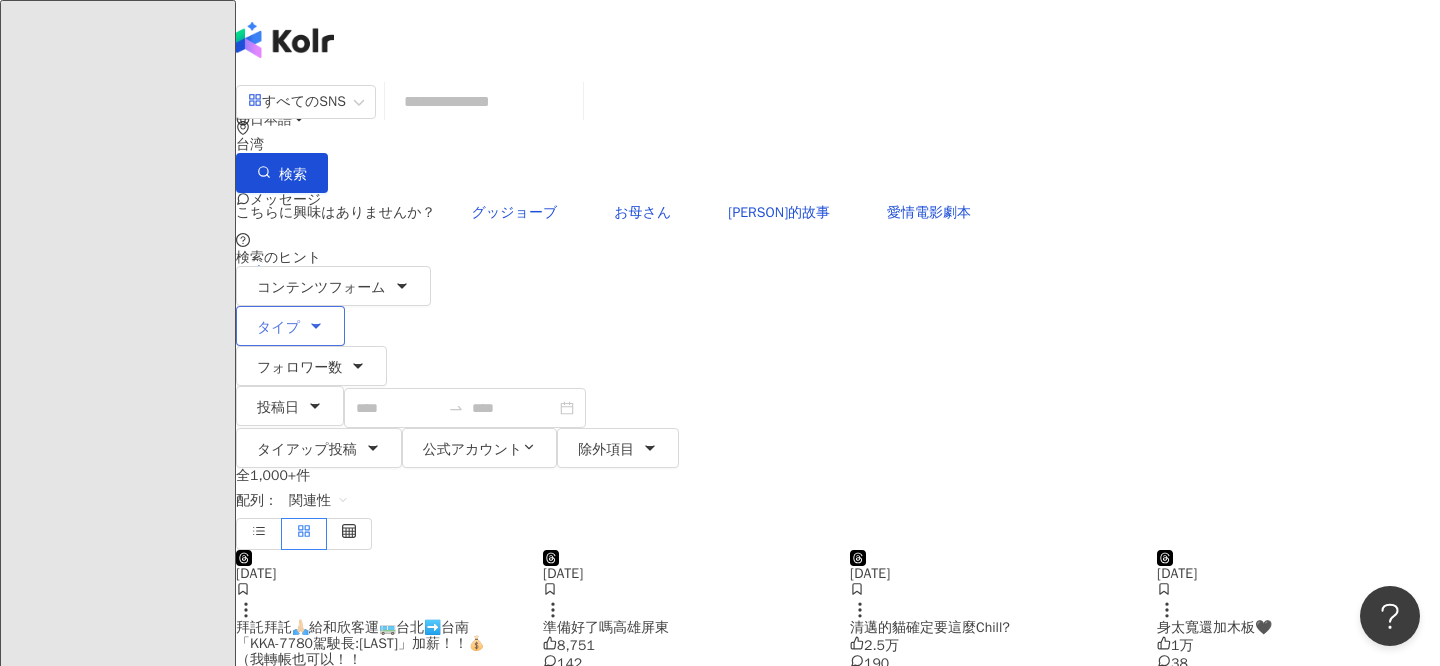 click 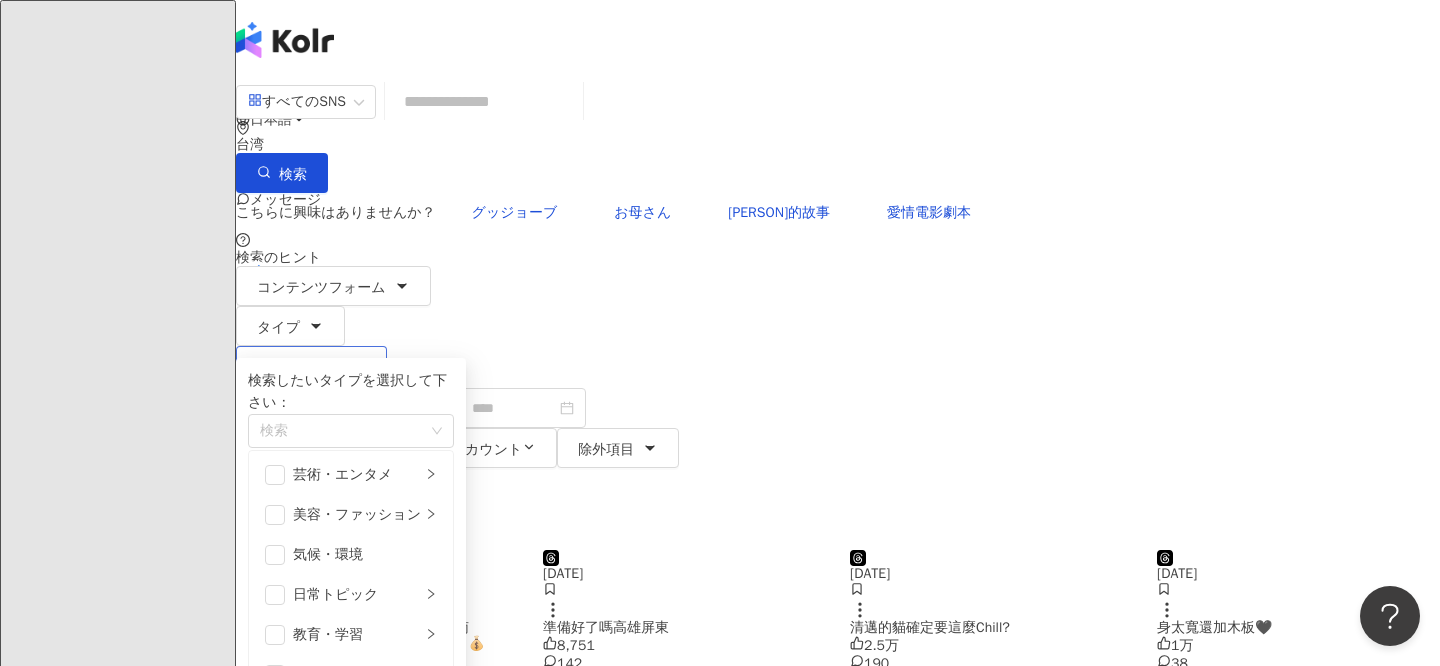 click on "フォロワー数" at bounding box center [311, 366] 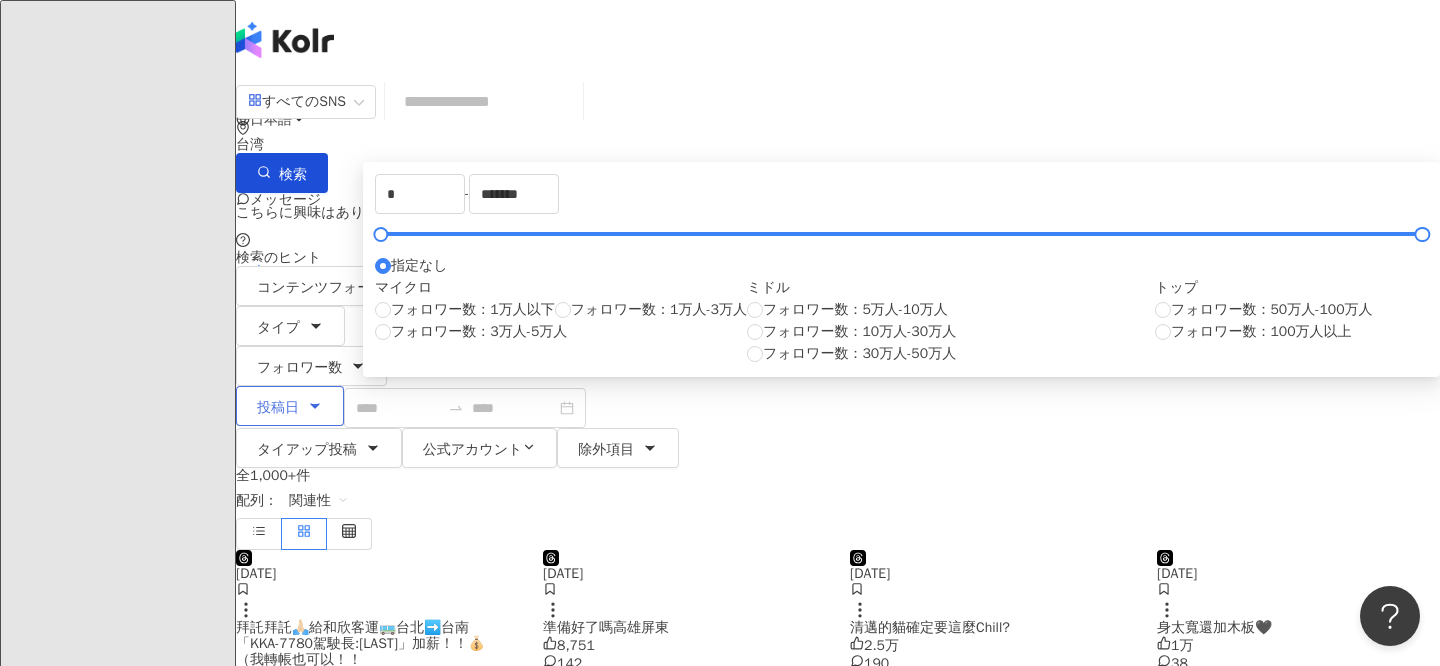 click 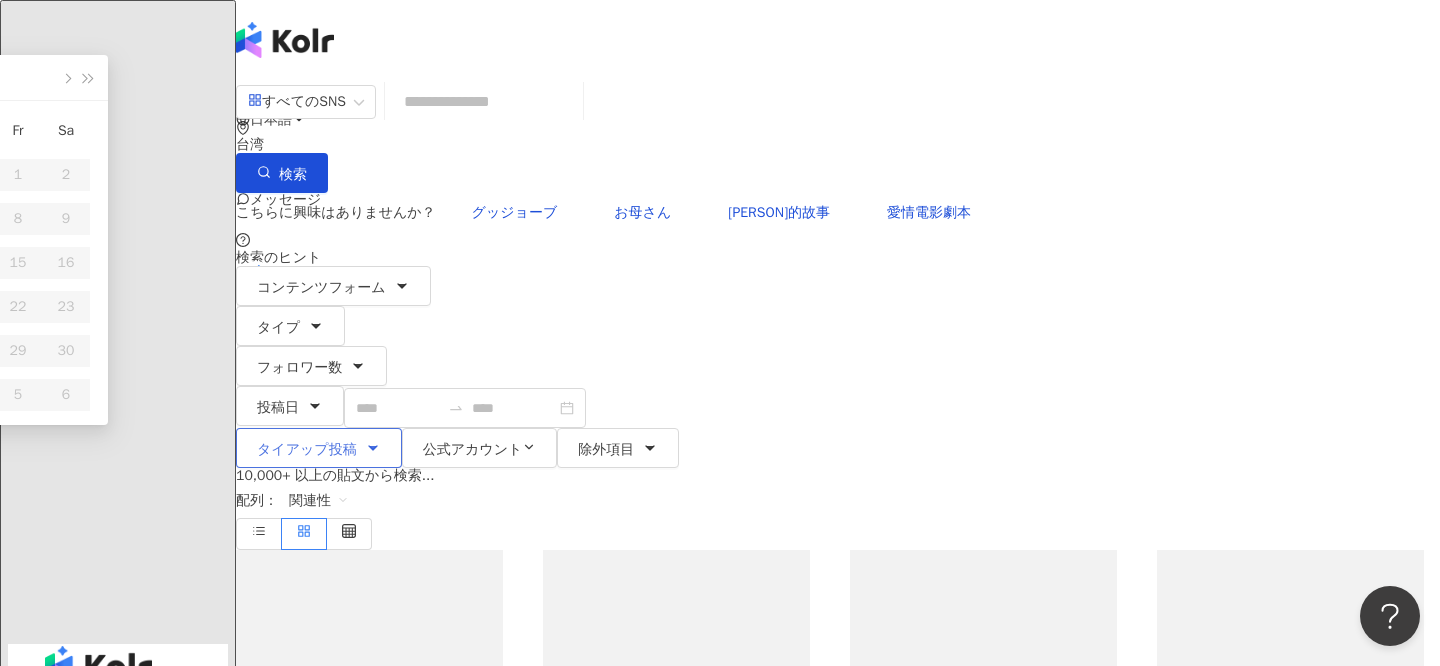 click on "タイアップ投稿" at bounding box center (307, 450) 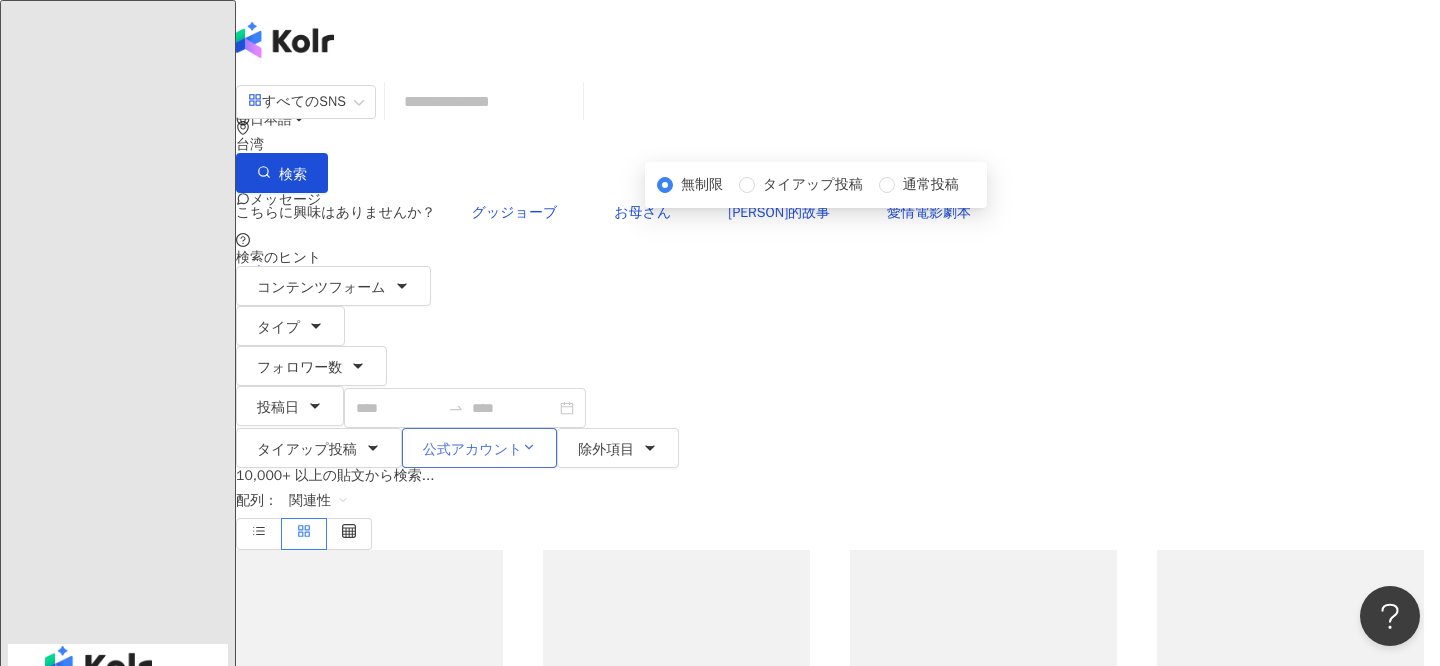 click on "公式アカウント" at bounding box center [473, 450] 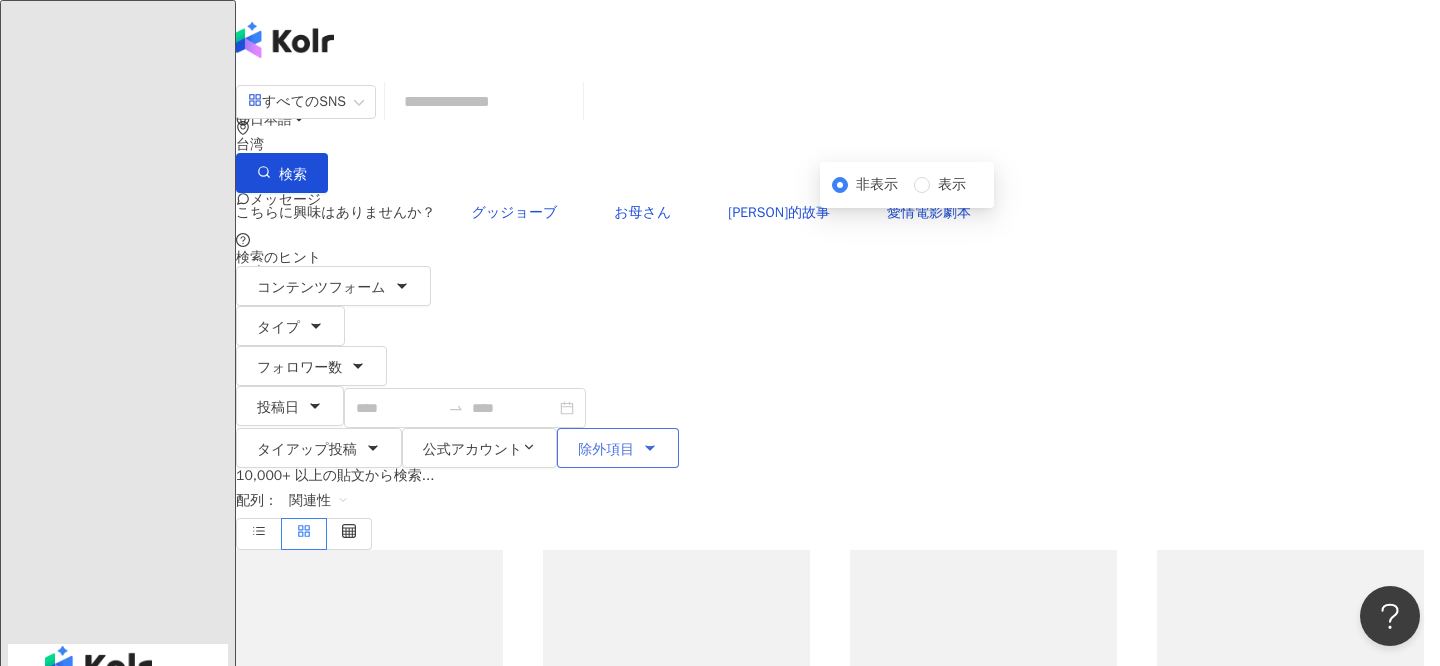 click 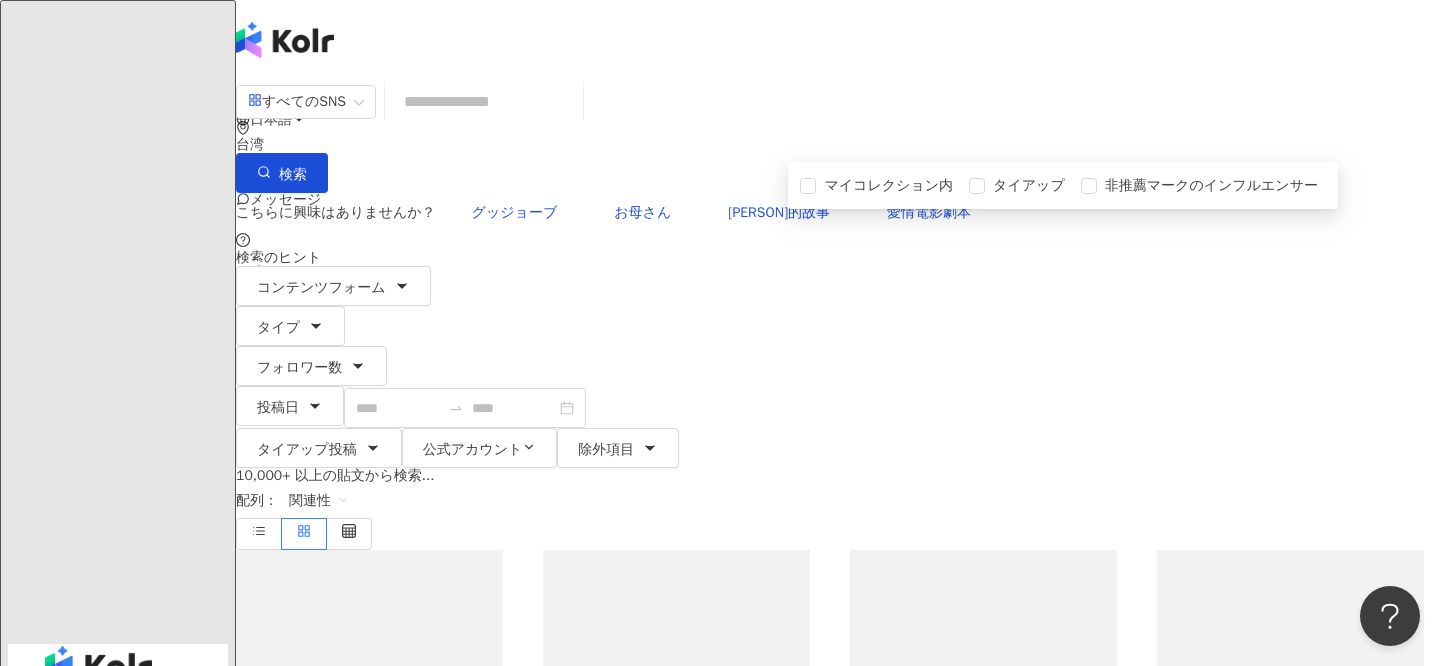 click on "すべてのSNS 台湾 検索 こちらに興味はありませんか？ グッジョーブ  お母さん  丹尼婊姊的故事  愛情電影劇本  検索のヒント コンテンツフォーム タイプ フォロワー数 投稿日 2025年 Jul Su Mo Tu We Th Fr Sa 29 30 1 2 3 4 5 6 7 8 9 10 11 12 13 14 15 16 17 18 19 20 21 22 23 24 25 26 27 28 29 30 31 1 2 3 4 5 6 7 8 9 2025年 Aug Su Mo Tu We Th Fr Sa 27 28 29 30 31 1 2 3 4 5 6 7 8 9 10 11 12 13 14 15 16 17 18 19 20 21 22 23 24 25 26 27 28 29 30 31 1 2 3 4 5 6 タイアップ投稿 公式アカウント  除外項目  *  -  ******* 指定なし マイクロ フォロワー数：1万人以下 フォロワー数：1万人-3万人 フォロワー数：3万人-5万人 ミドル フォロワー数：5万人-10万人 フォロワー数：10万人-30万人 フォロワー数：30万人-50万人 フォロワー数：50万人-100万人 フォロワー数：100万人以上 無制限 タイアップ投稿 通常投稿 非表示 表示 タイアップ" at bounding box center (838, 274) 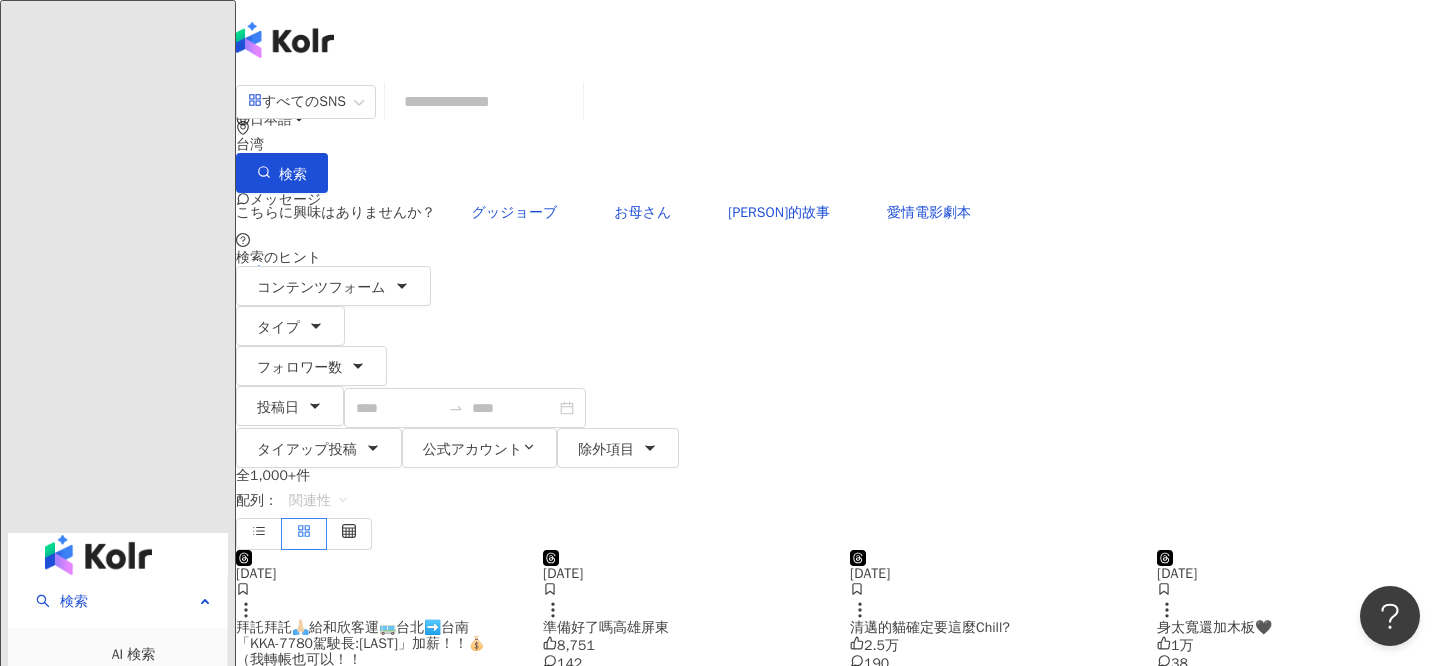 click on "関連性" at bounding box center (319, 501) 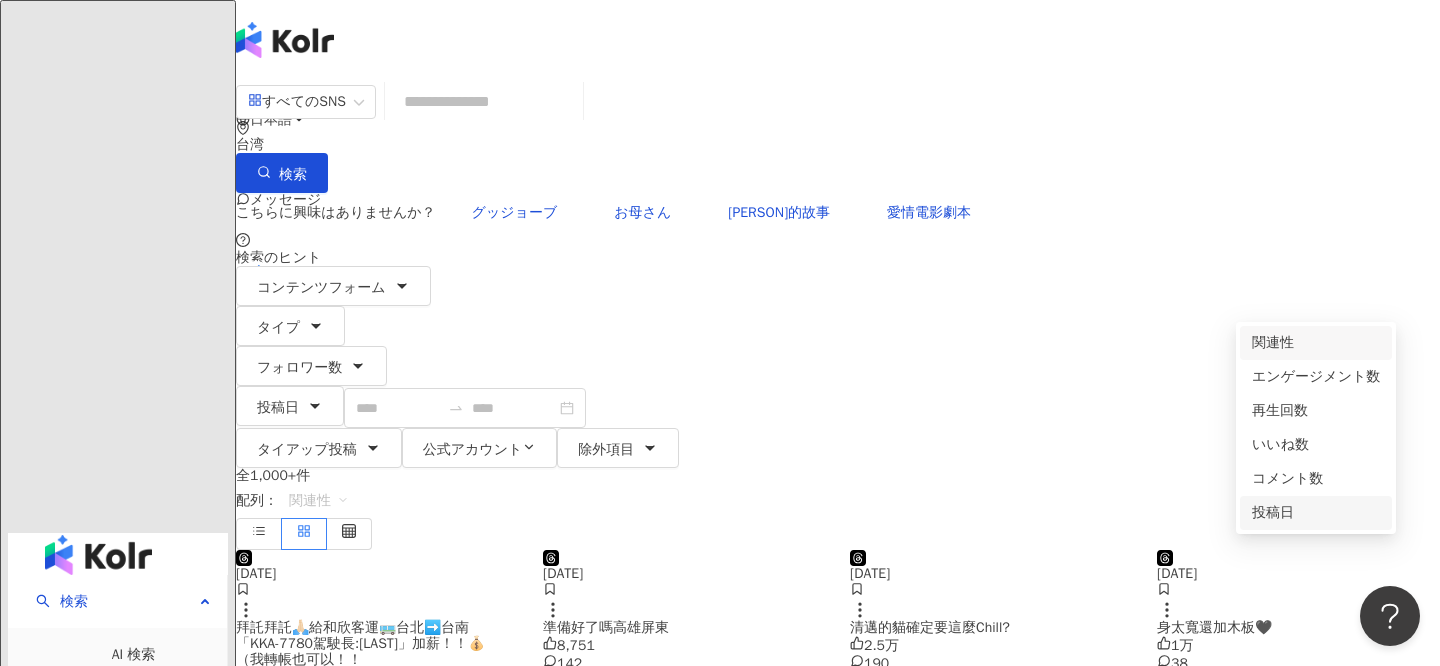 click on "投稿日" at bounding box center [1316, 513] 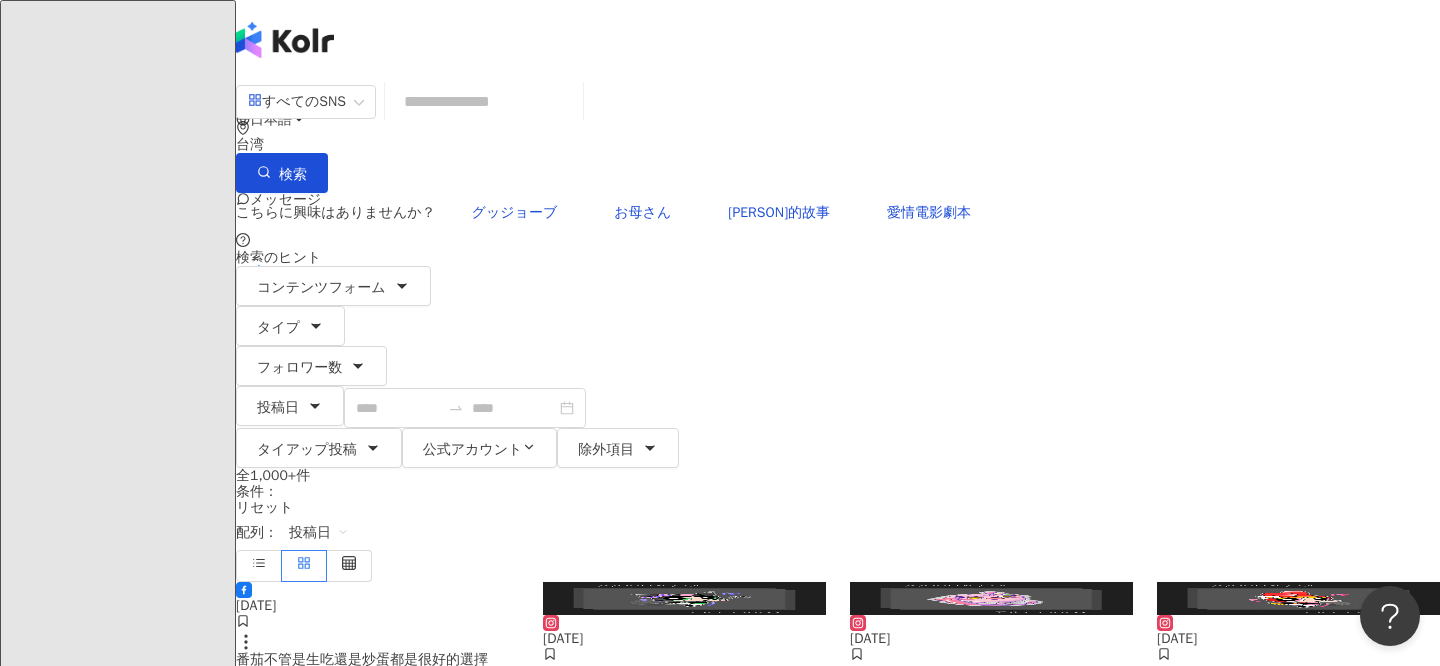 scroll, scrollTop: 337, scrollLeft: 0, axis: vertical 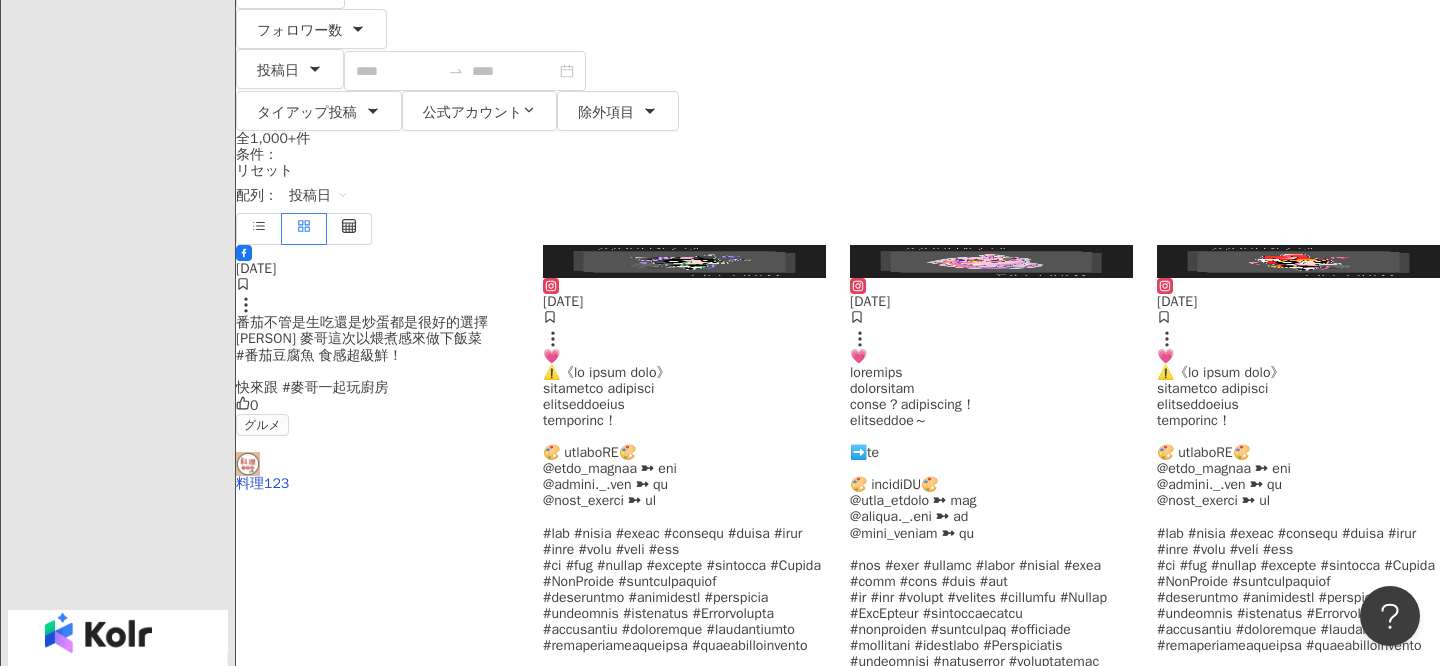 click on "タイアップ投稿 [DATE] 1 教育・学習 刺嵌樓®  ℙ𝕣𝕠𝕧𝕚𝕟𝕥𝕚𝕒 𝕋𝕒𝕥𝕥𝕠𝕠" at bounding box center (991, 618) 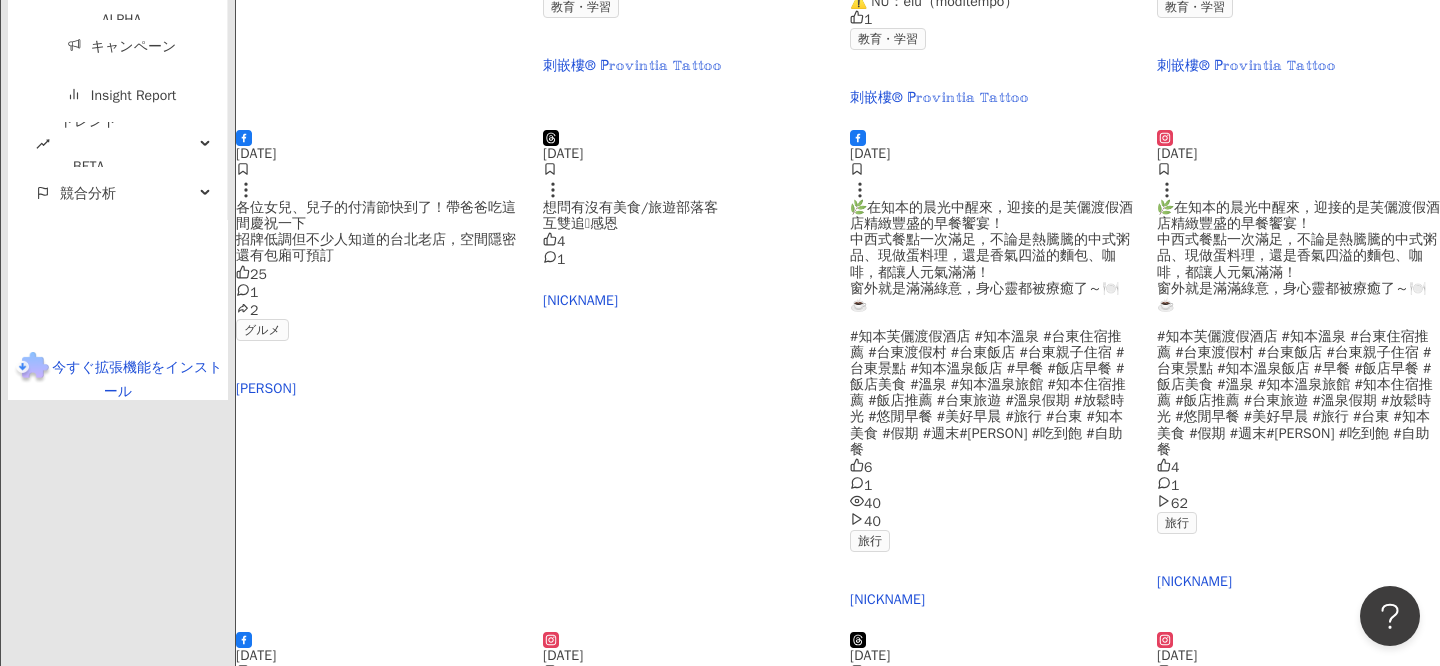 scroll, scrollTop: 0, scrollLeft: 0, axis: both 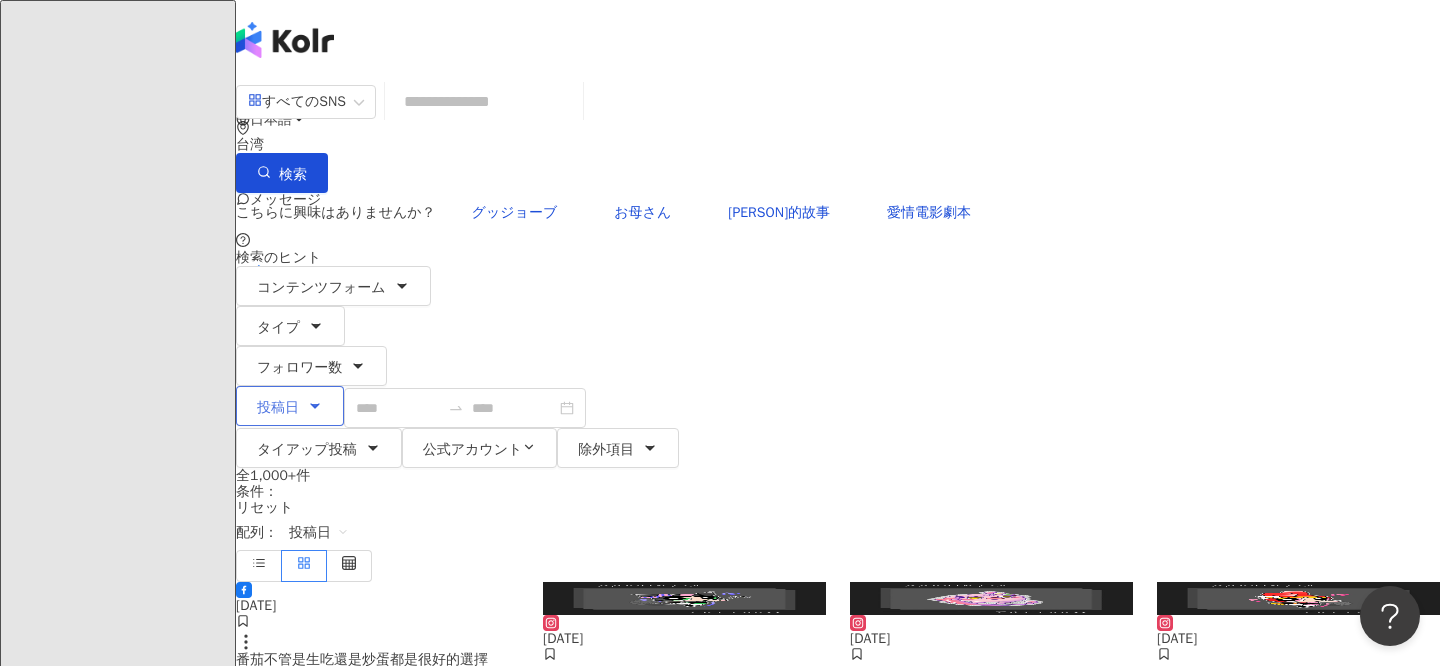 click on "投稿日" at bounding box center (278, 408) 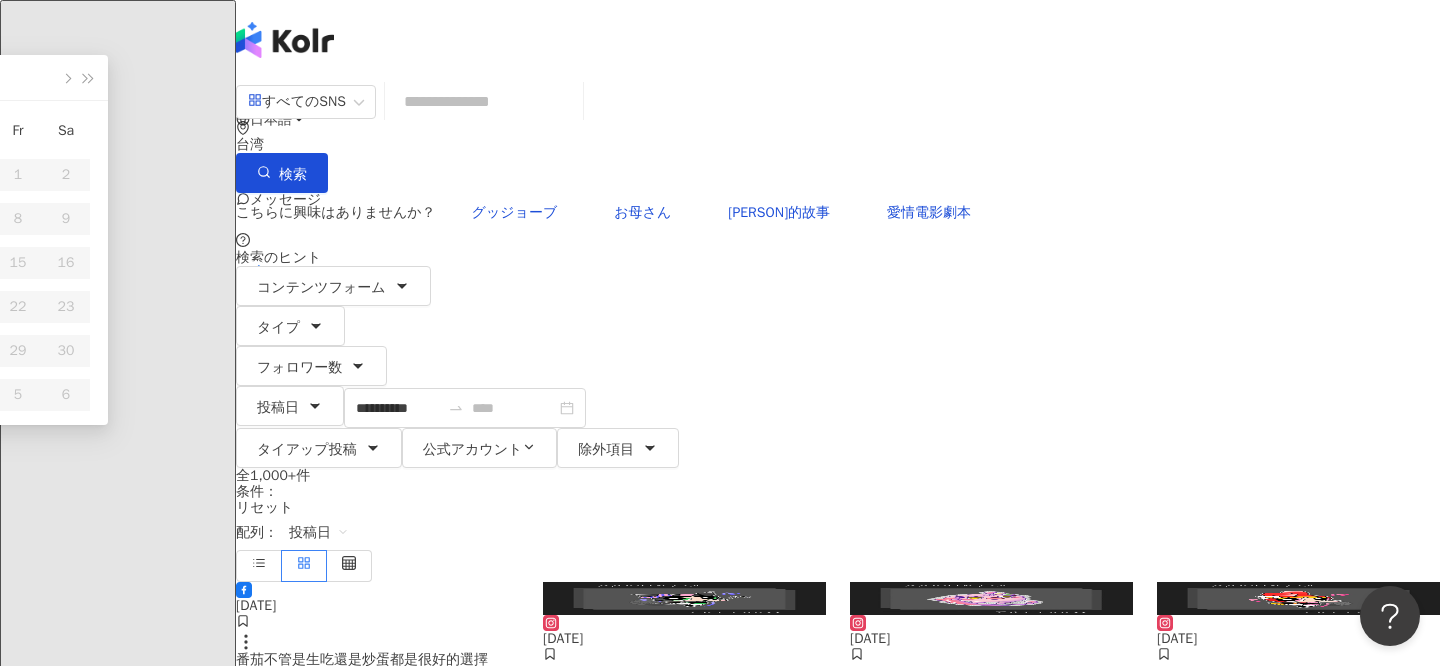 type on "**********" 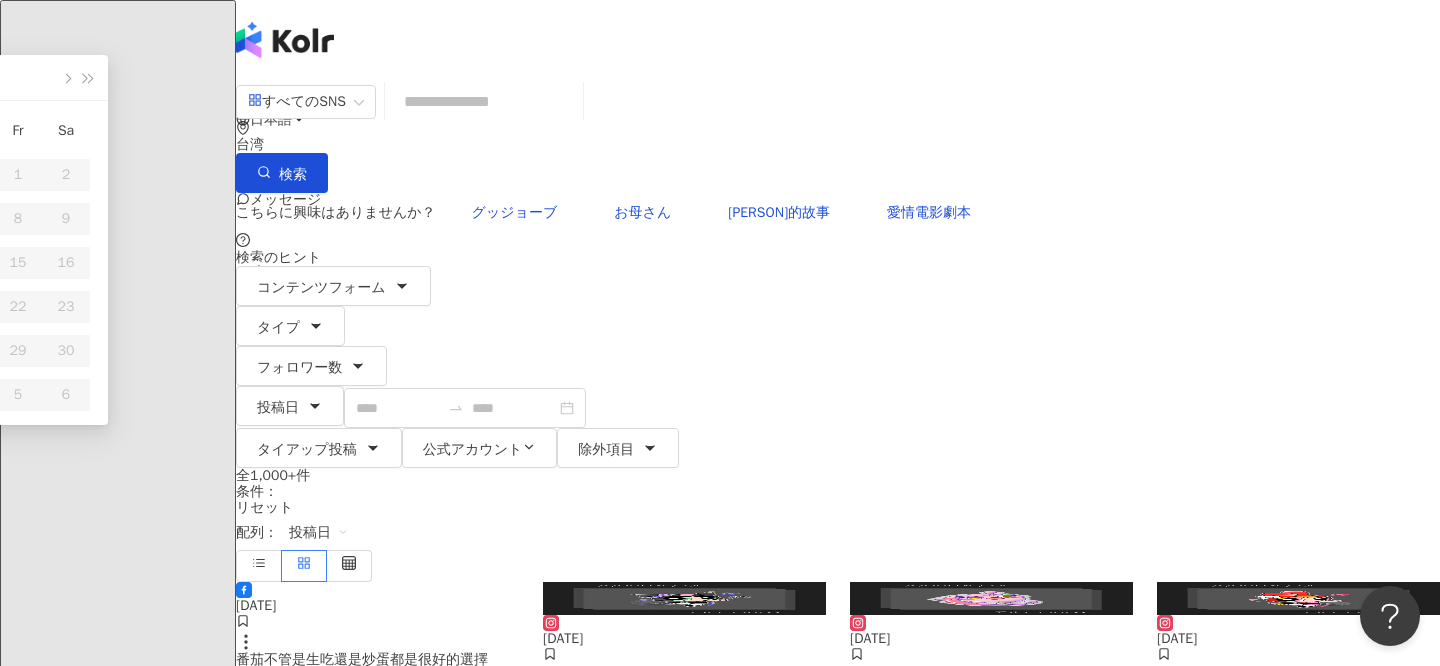 type on "**********" 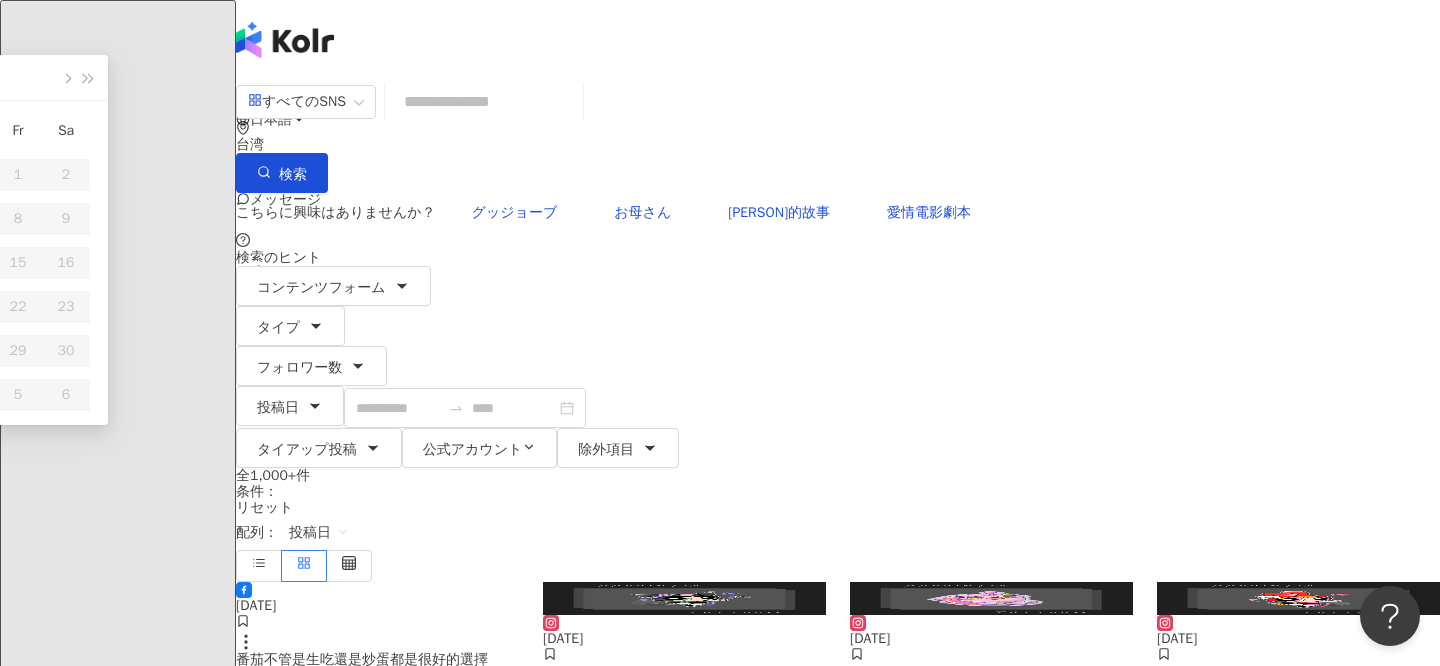 click on "16" at bounding box center (-450, 263) 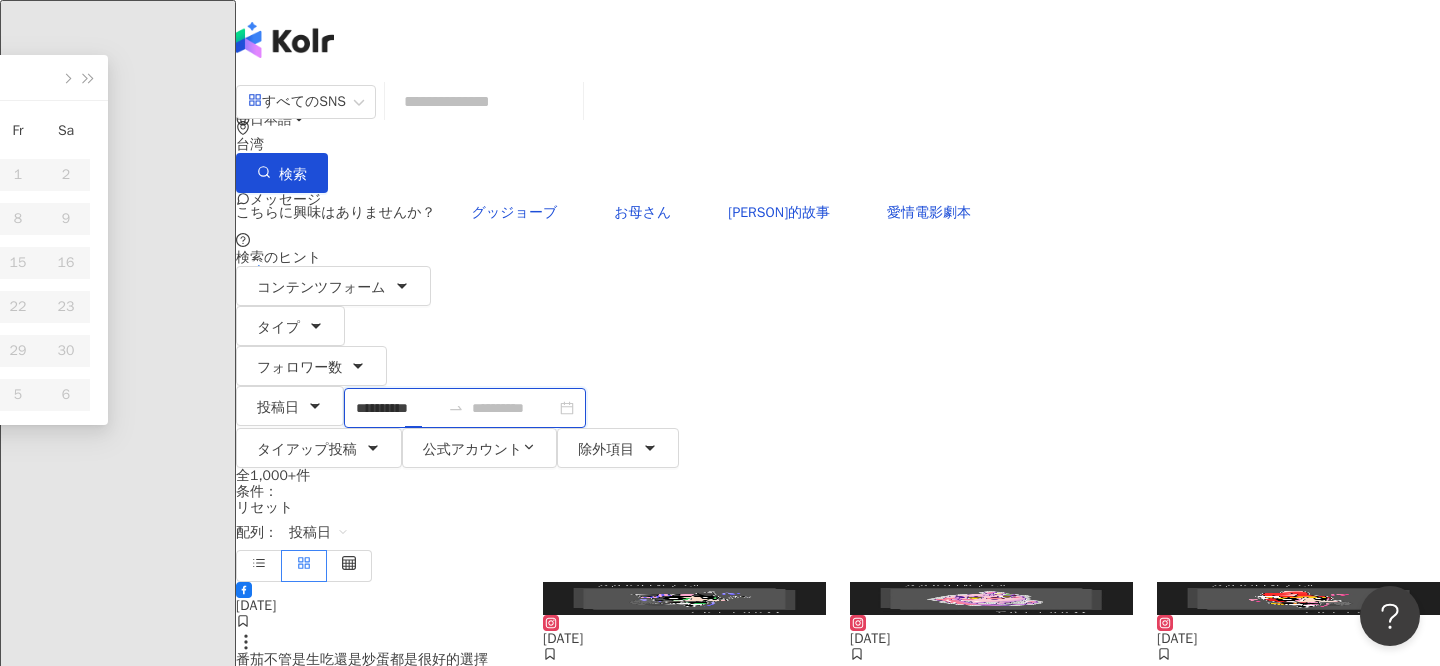 type on "**********" 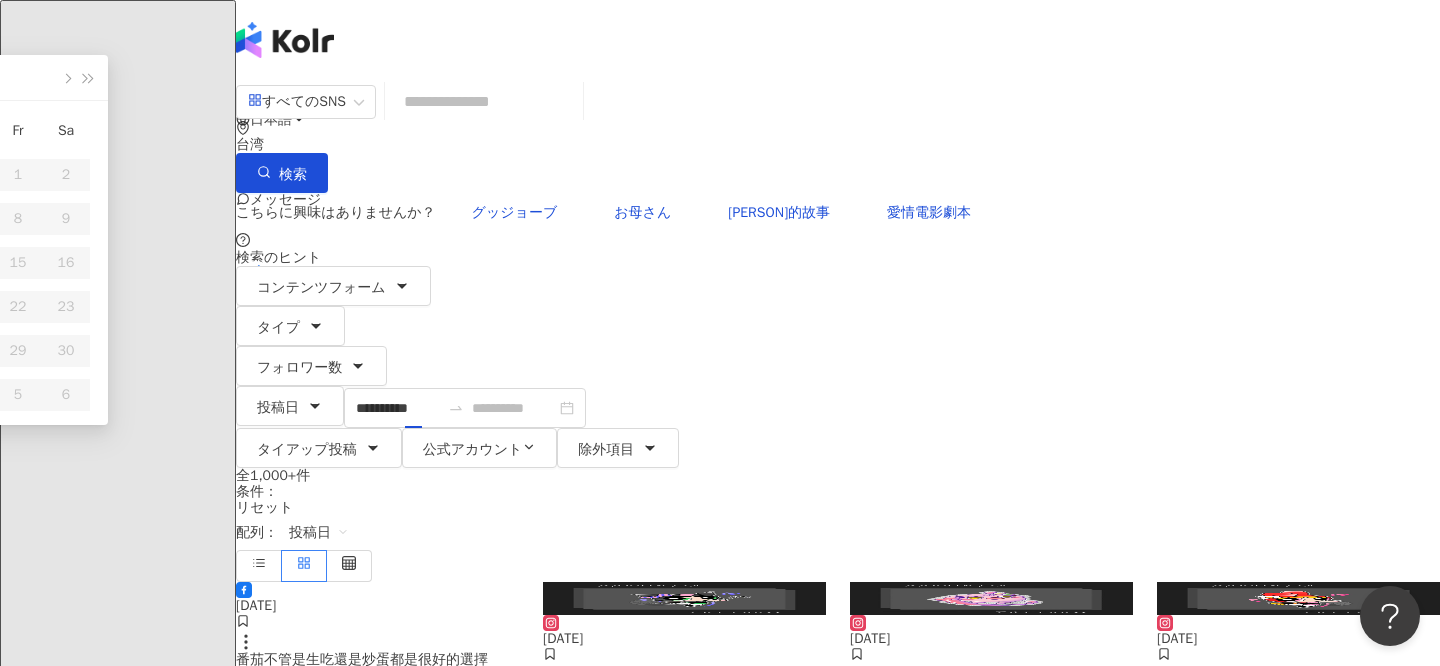 click on "1" at bounding box center [-498, 175] 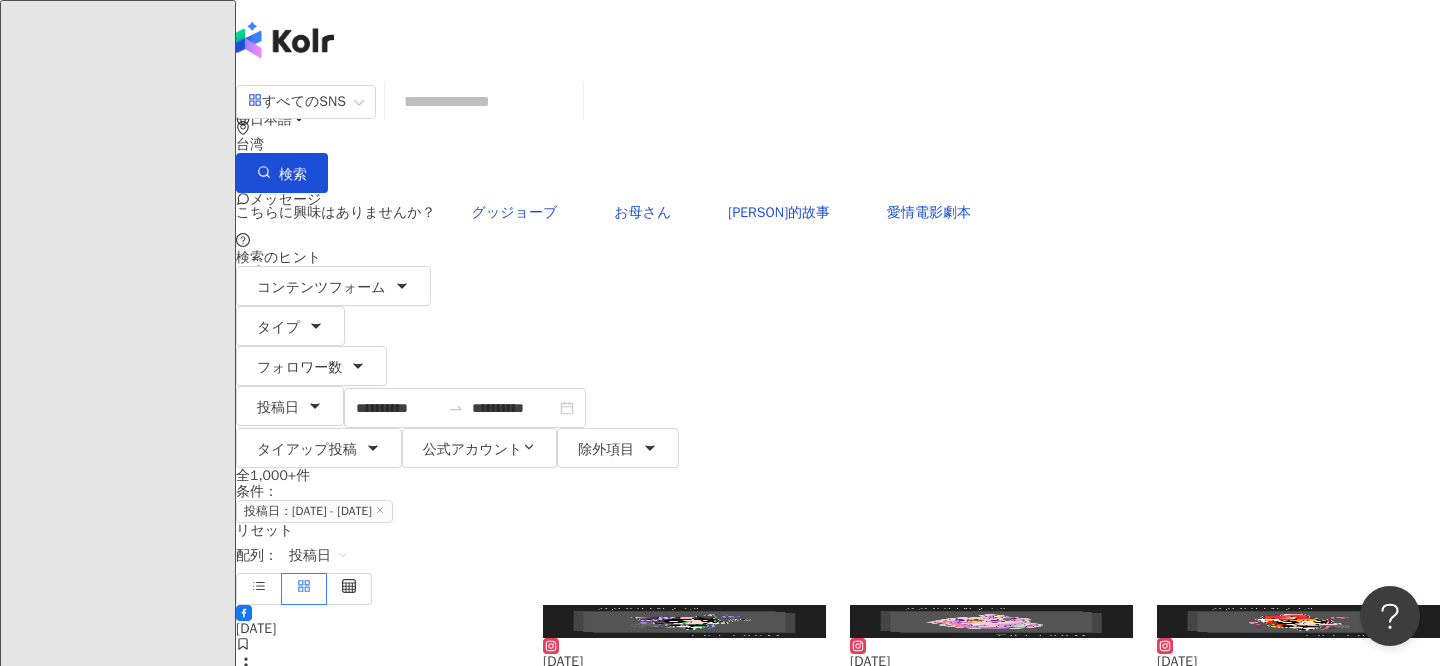 click on "投稿日" at bounding box center (319, 556) 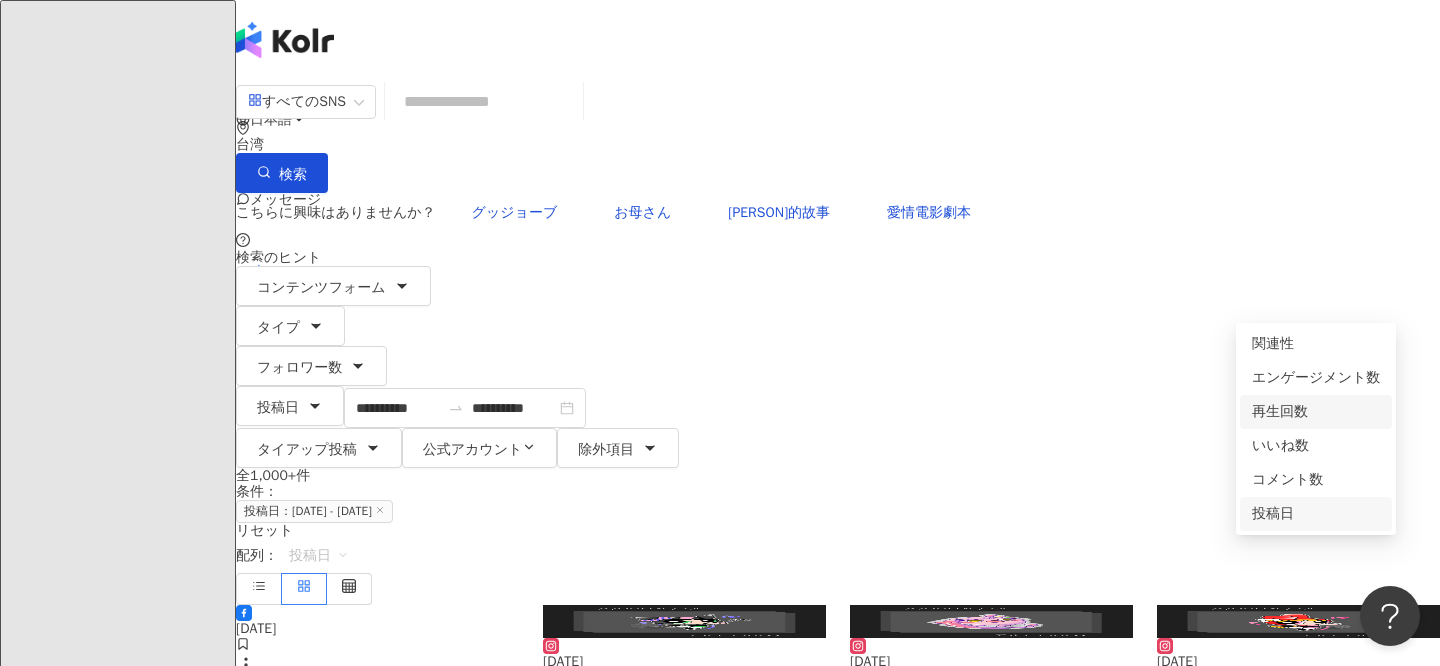 click on "再生回数" at bounding box center [1316, 412] 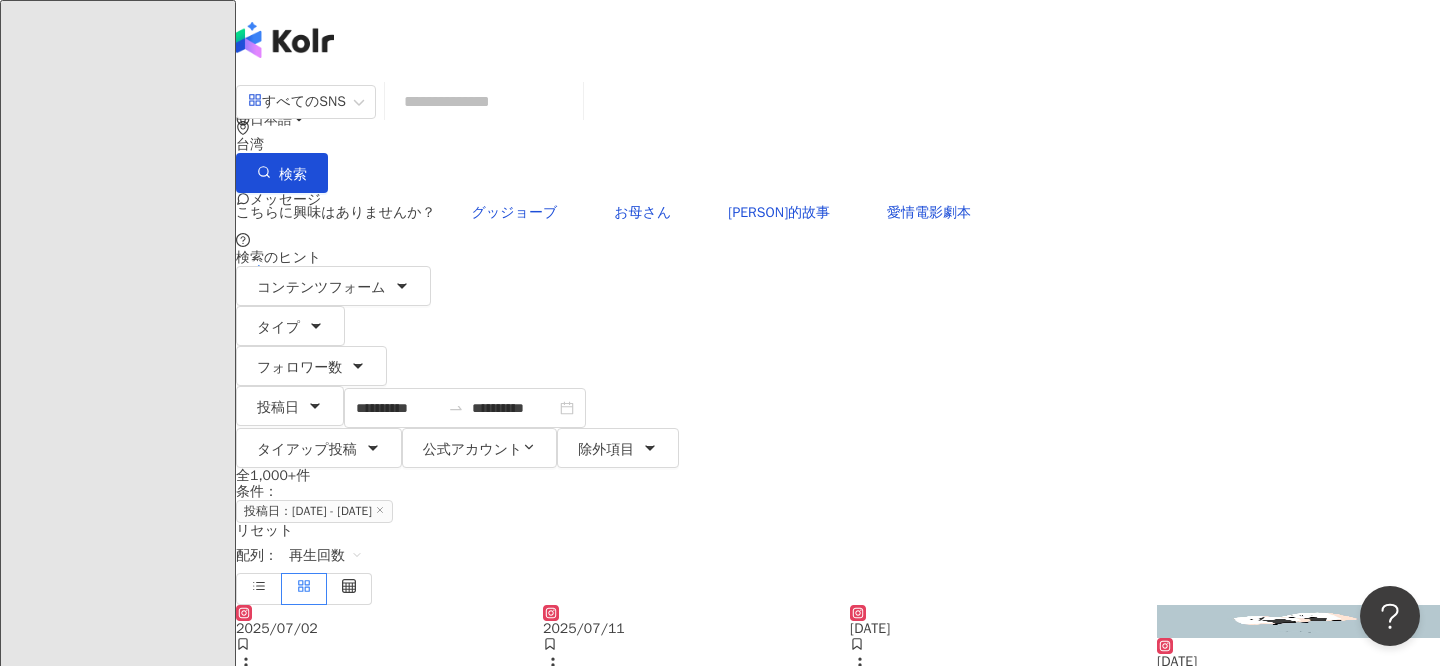 click on "全  1,000+  件 条件 ： 投稿日：2025/07/01 - 2025/07/16 リセット 配列： 再生回数" at bounding box center [838, 536] 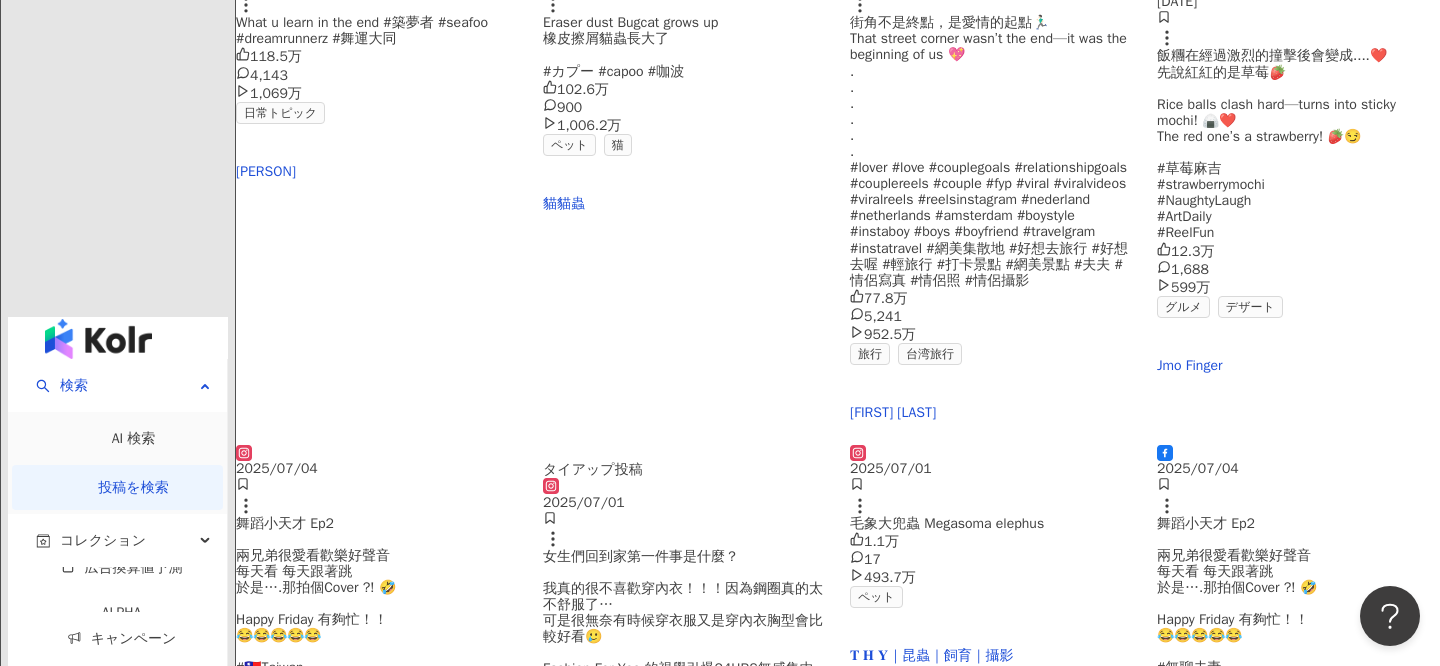scroll, scrollTop: 0, scrollLeft: 0, axis: both 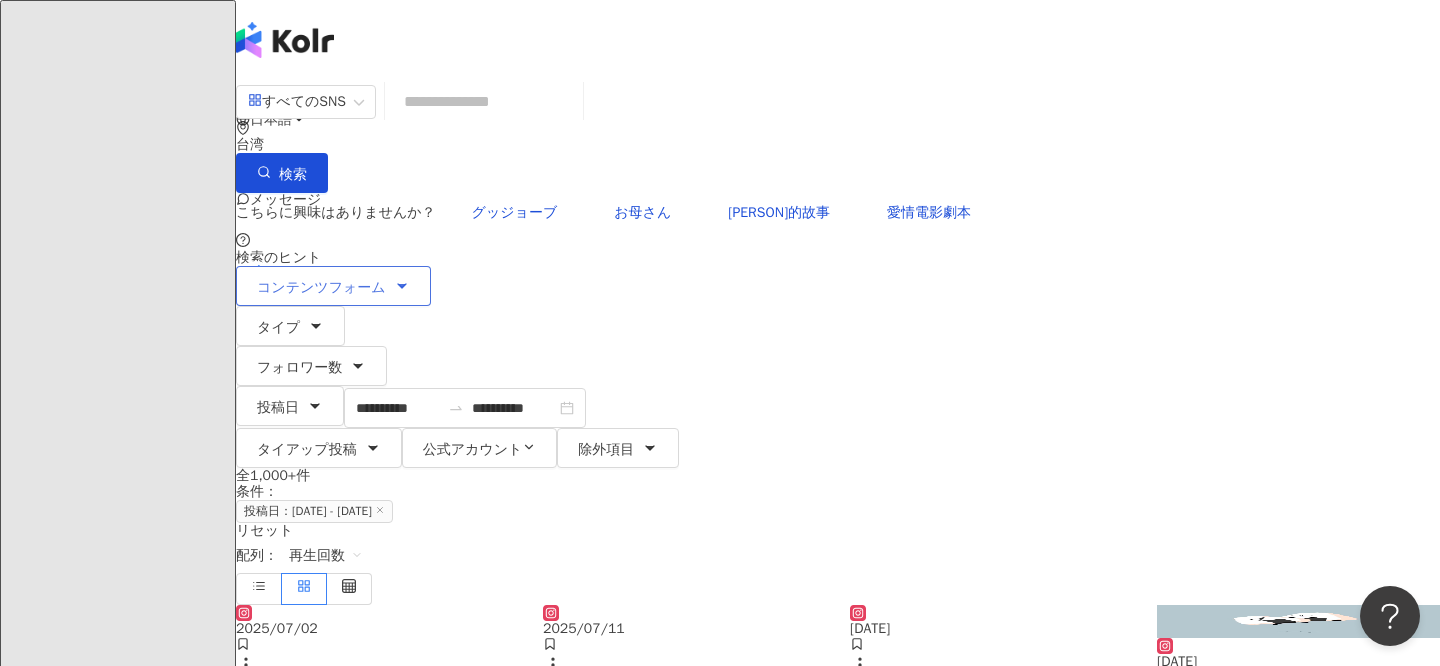 click on "コンテンツフォーム" at bounding box center (333, 286) 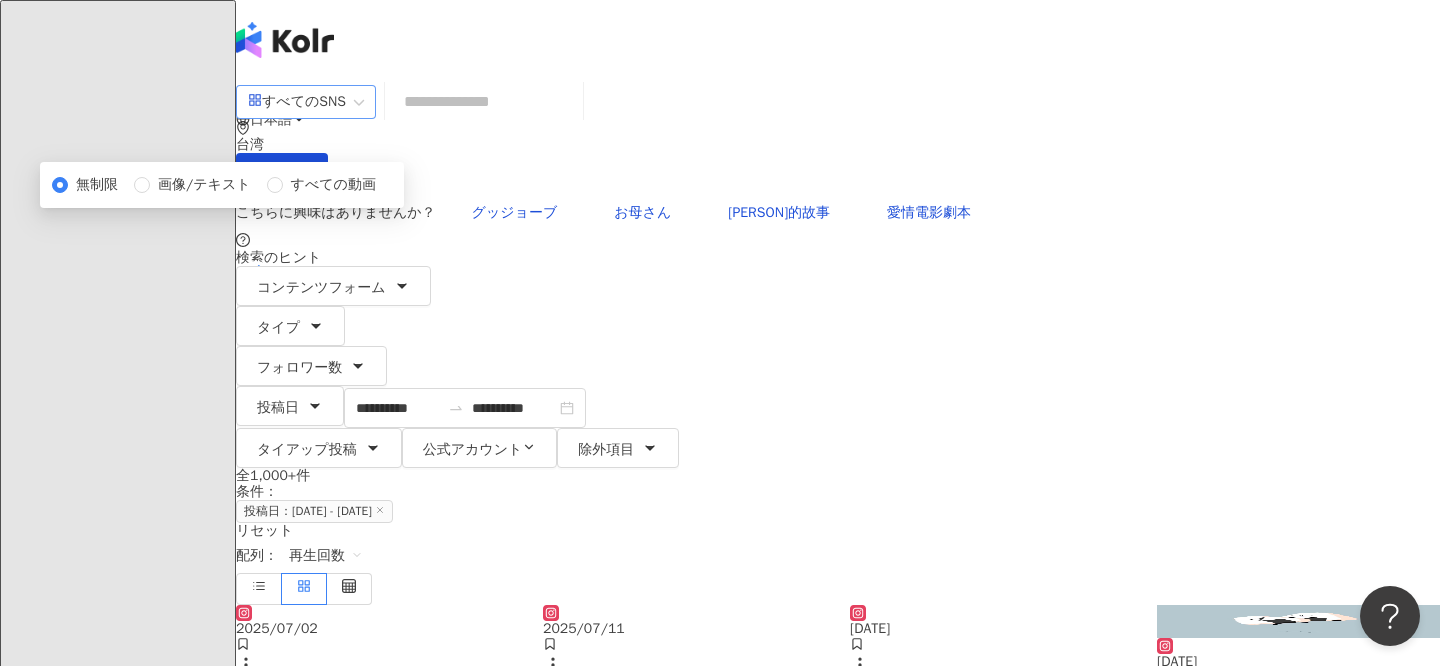 click on "すべてのSNS" at bounding box center [297, 102] 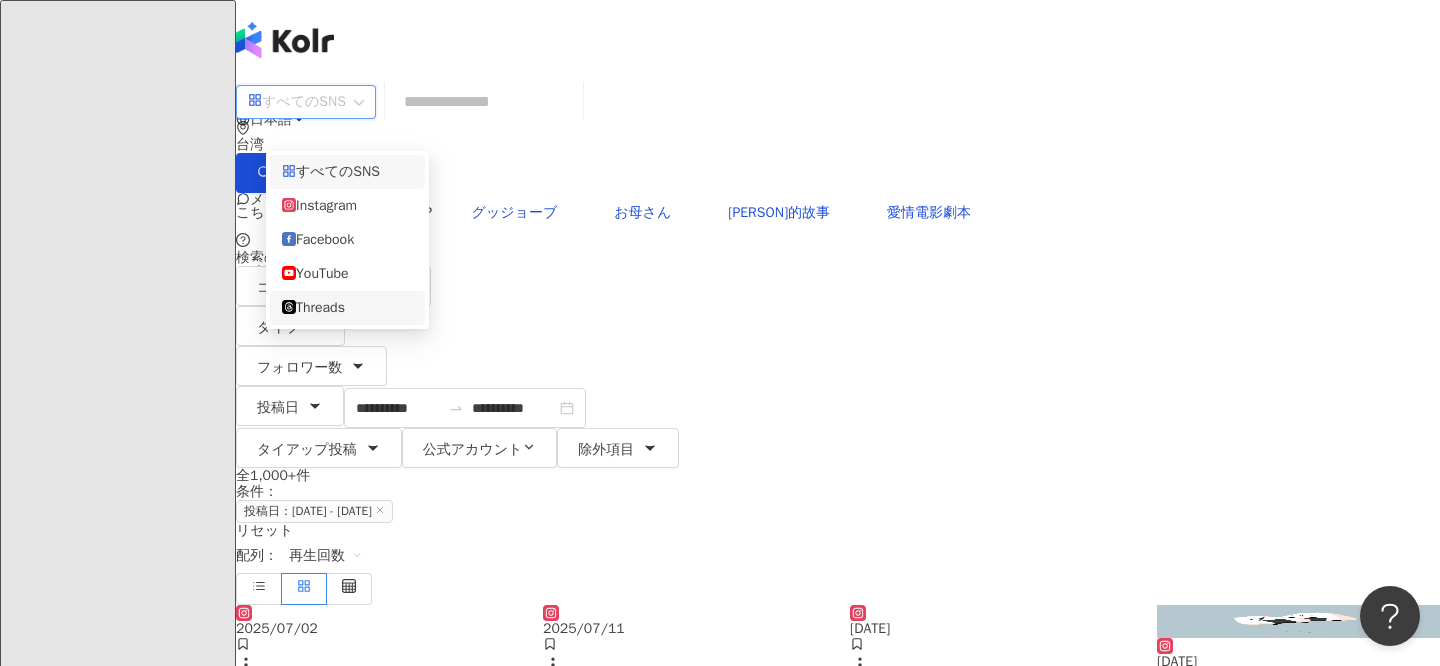 click on "Threads" at bounding box center (347, 308) 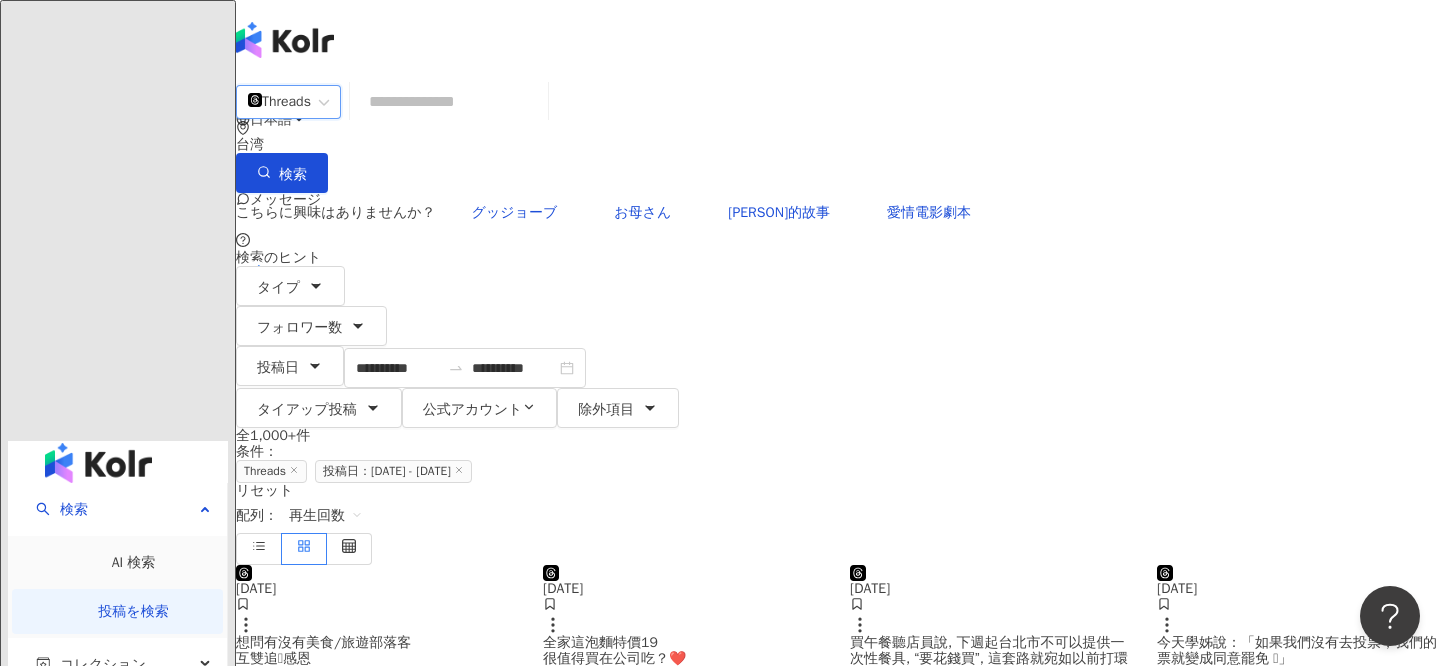 click at bounding box center [838, 280] 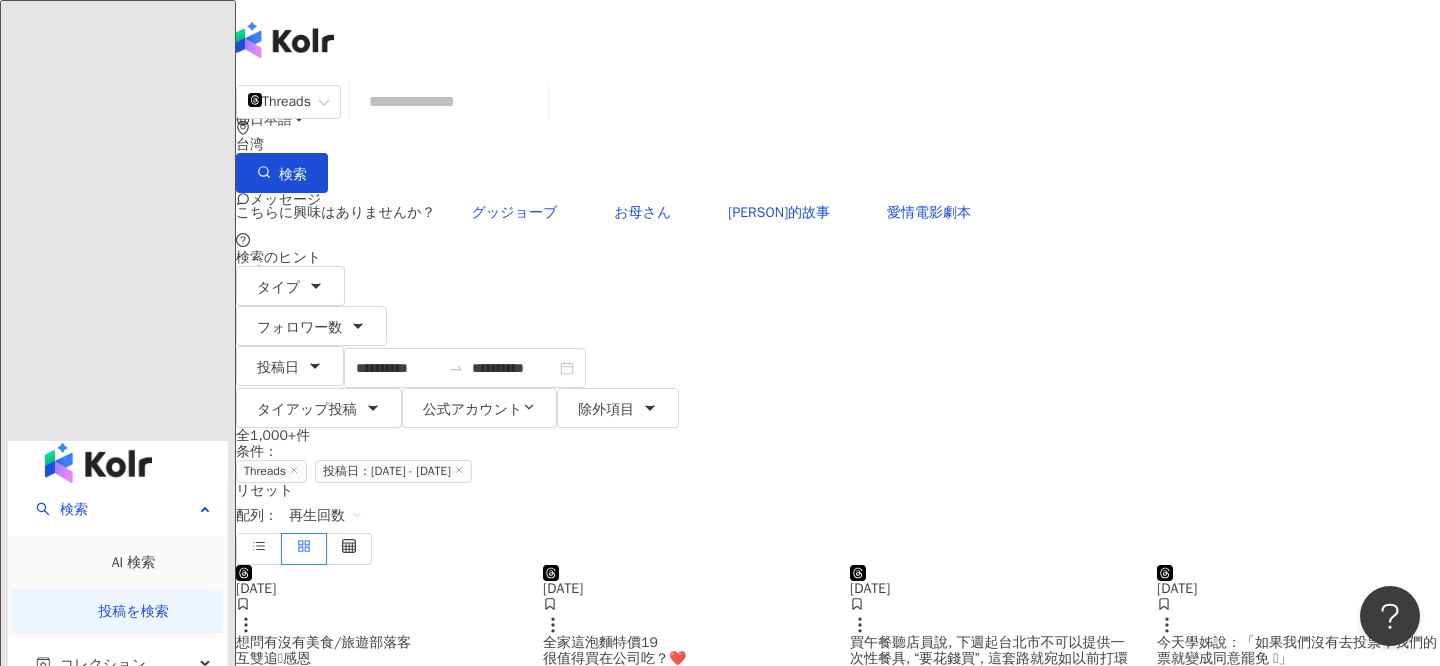 click on "**********" at bounding box center (838, 254) 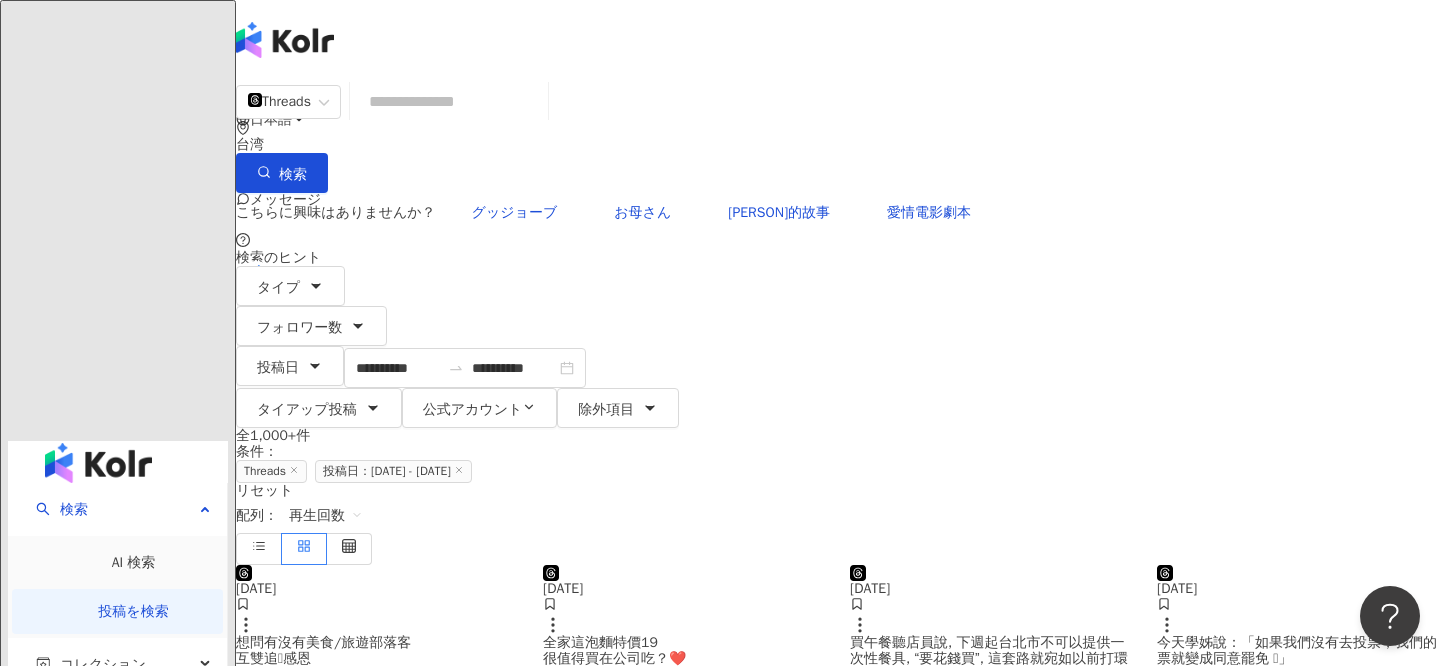 click on "**********" at bounding box center (838, 254) 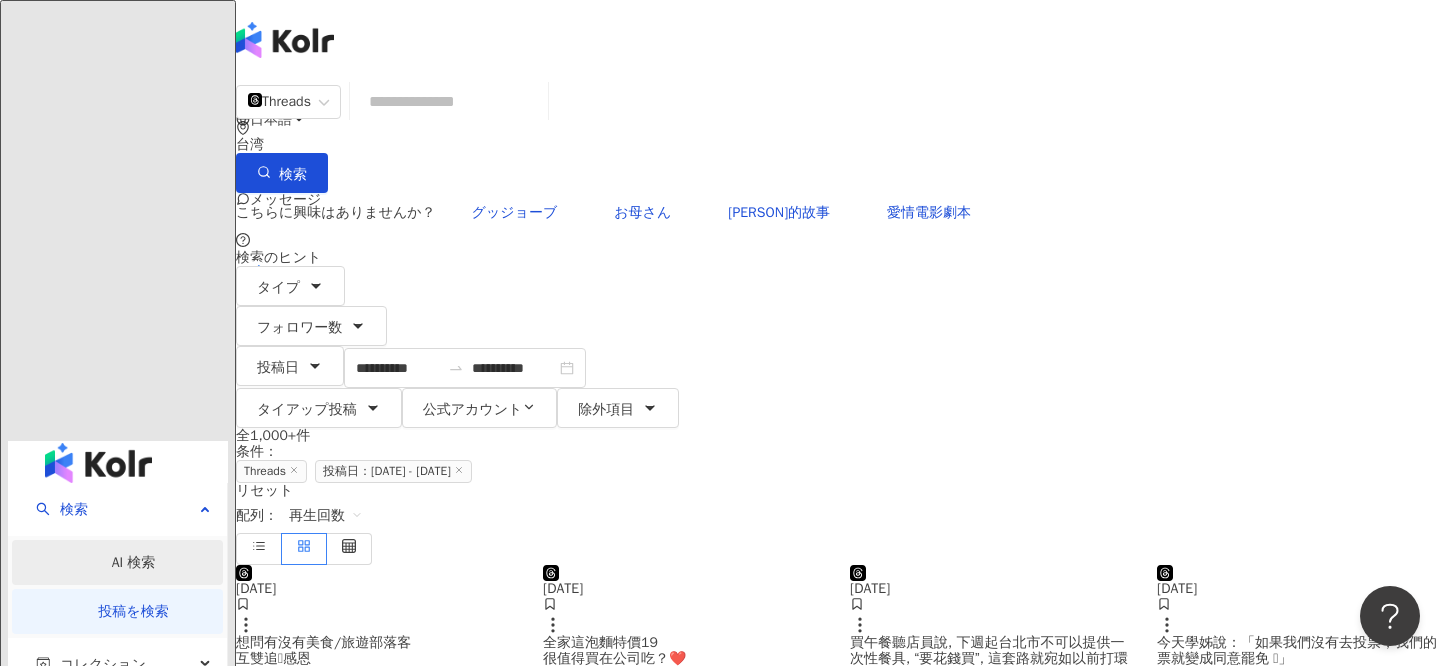 click on "AI 検索" at bounding box center (134, 562) 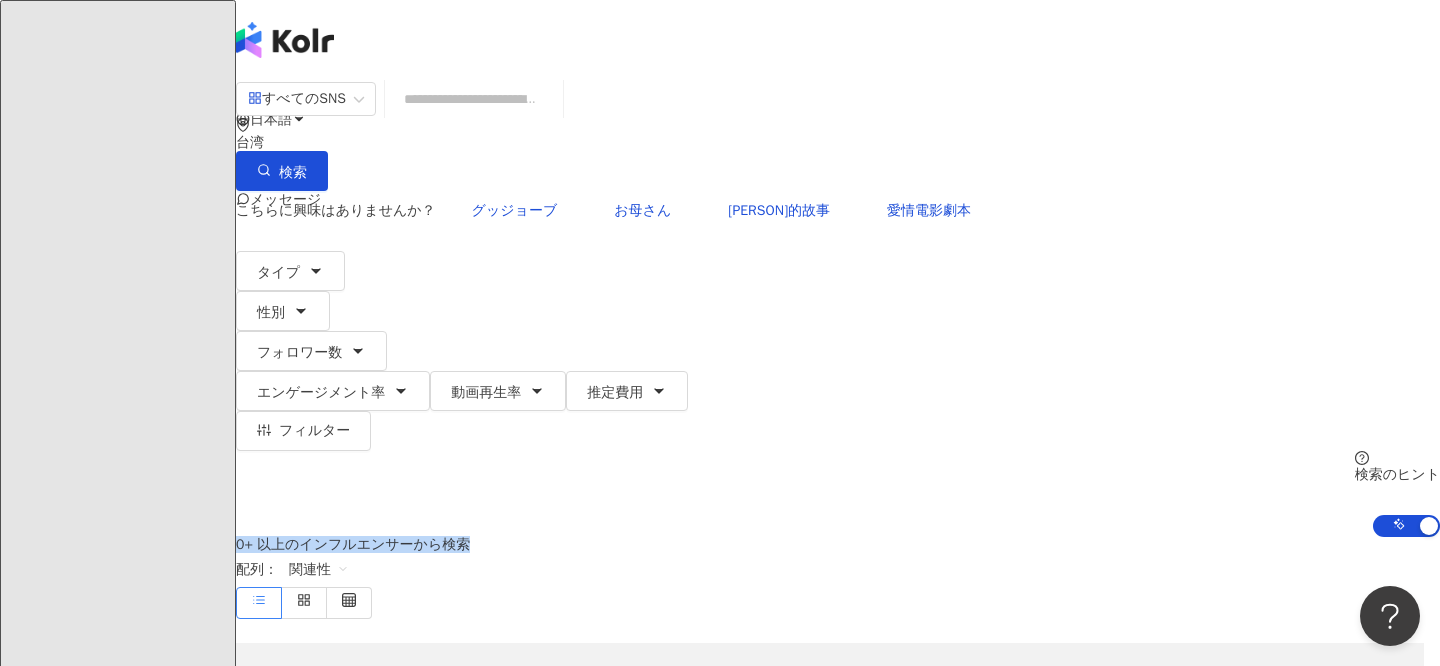 drag, startPoint x: 251, startPoint y: 294, endPoint x: 606, endPoint y: 353, distance: 359.86942 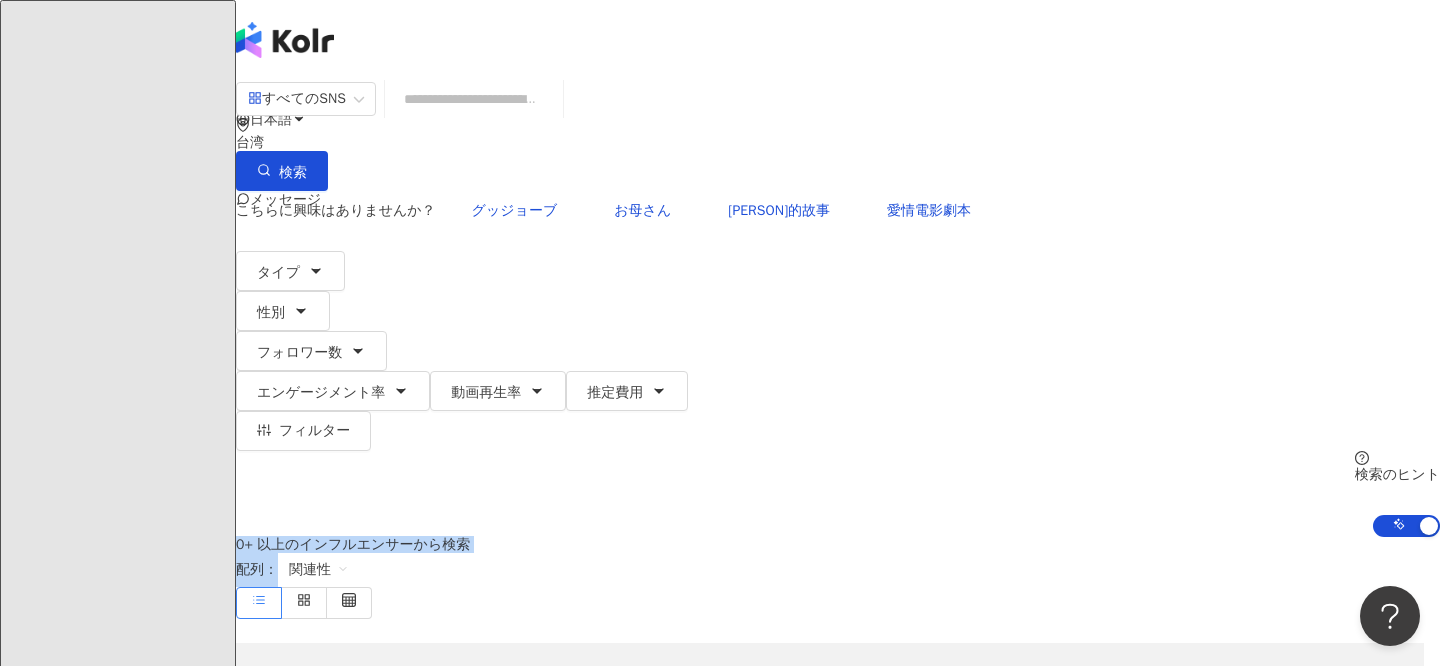 click on "0+ 以上のインフルエンサーから検索 配列： 関連性" at bounding box center (838, 578) 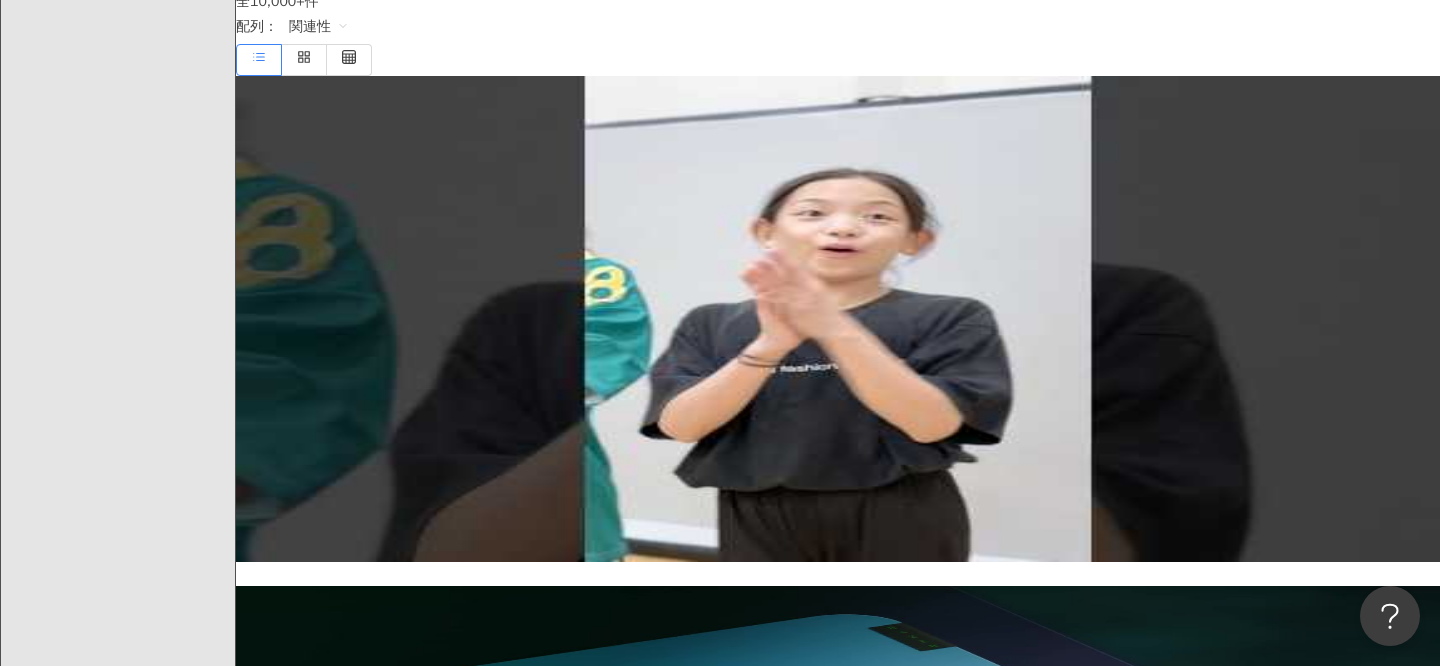 scroll, scrollTop: 0, scrollLeft: 0, axis: both 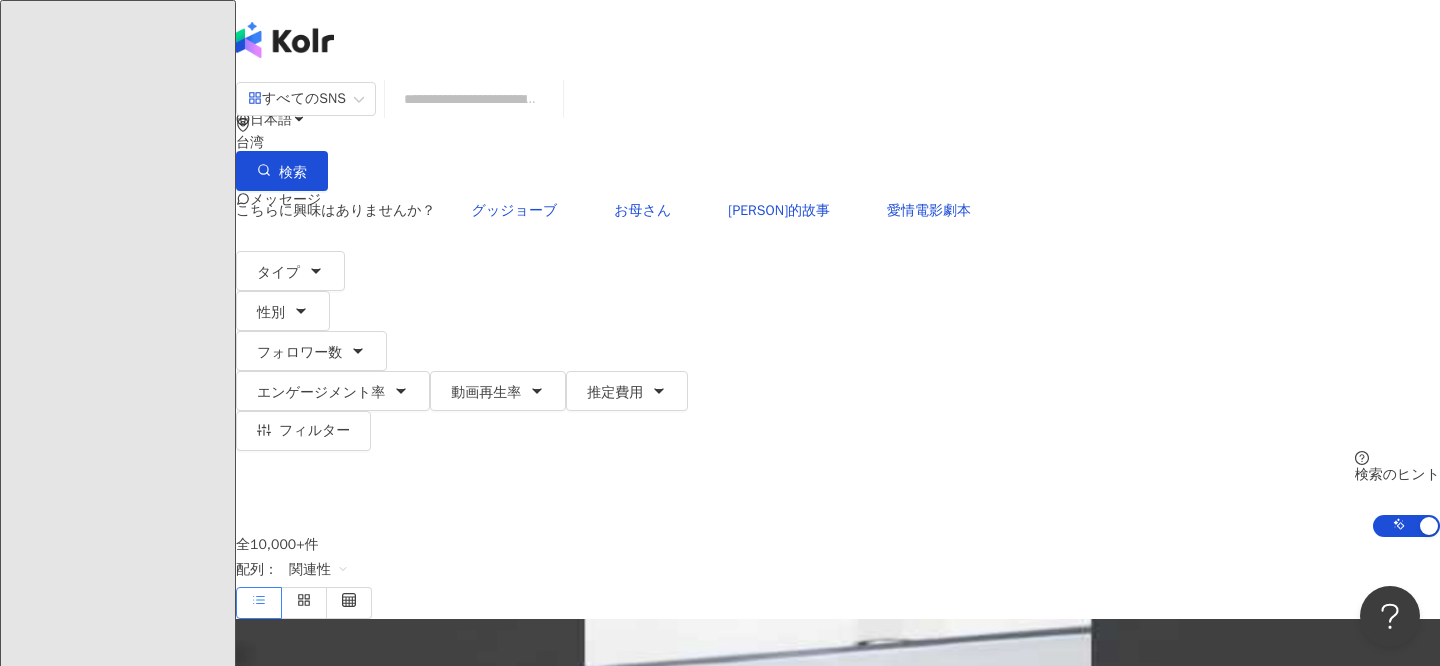 click on "投稿を検索" at bounding box center [133, 3446] 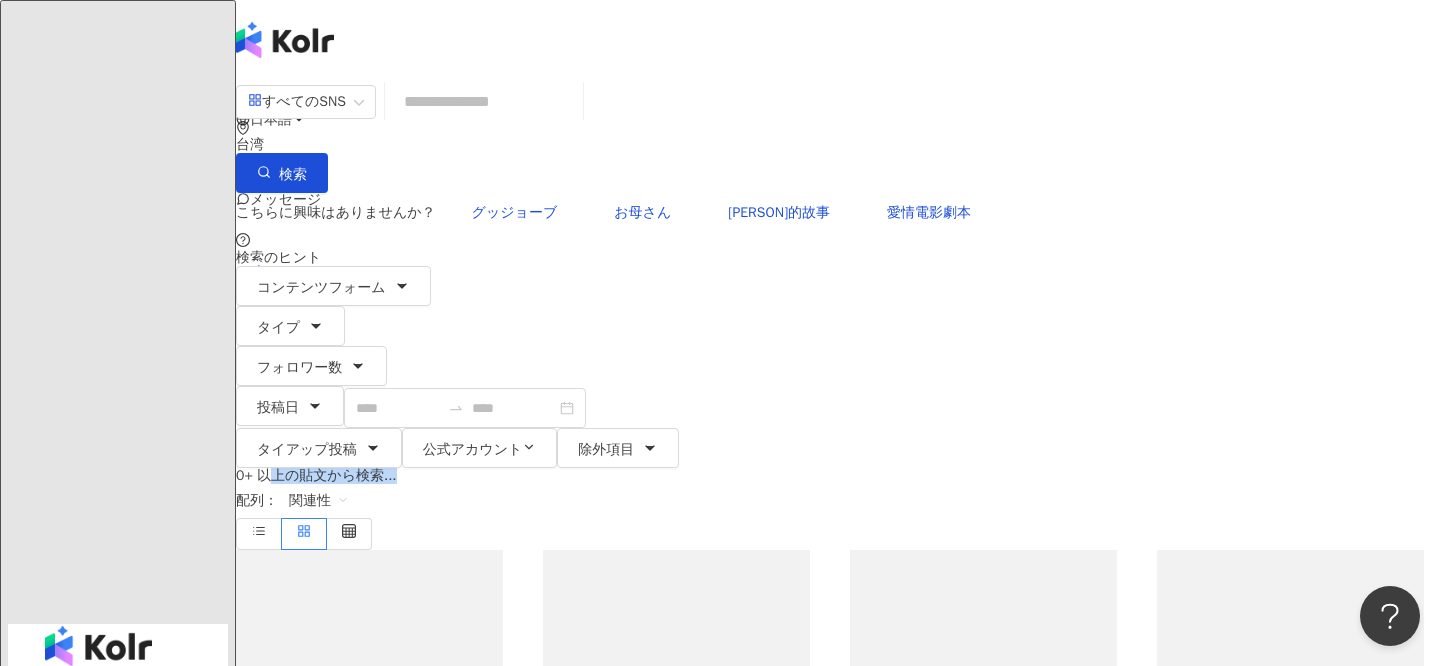 drag, startPoint x: 433, startPoint y: 306, endPoint x: 294, endPoint y: 300, distance: 139.12944 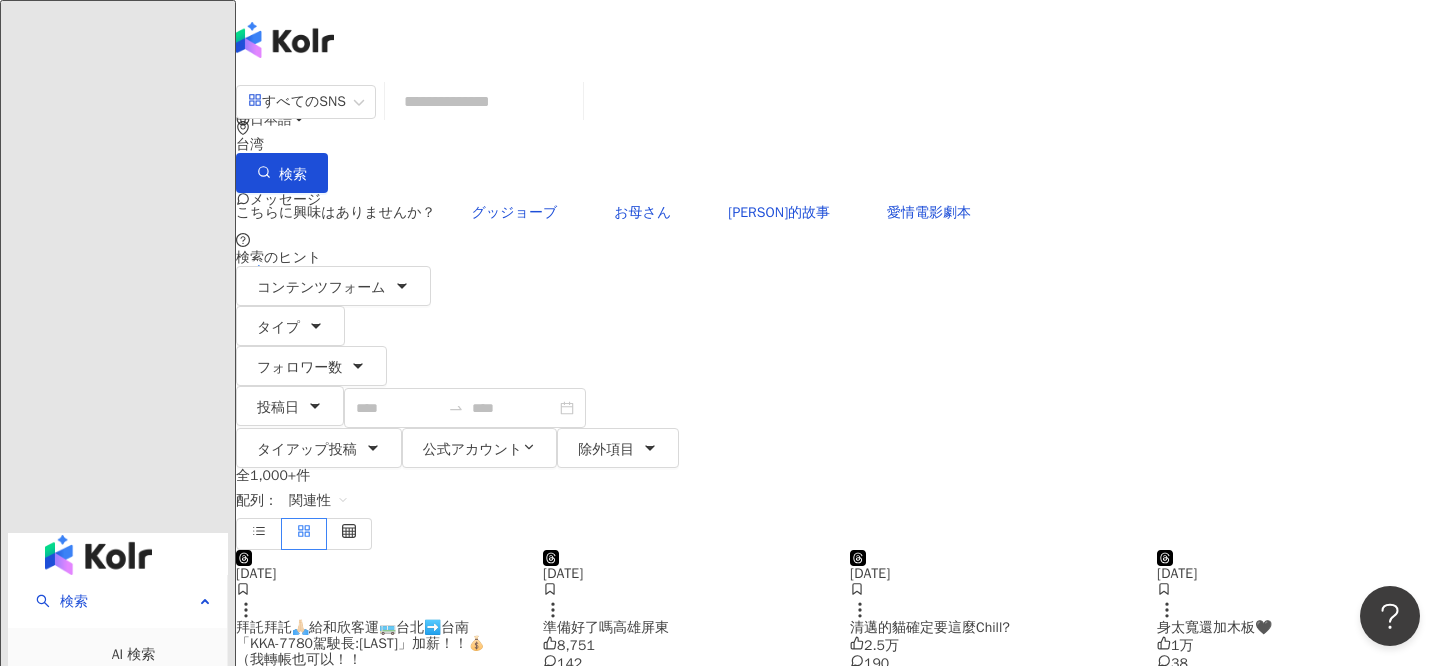 click at bounding box center [991, 550] 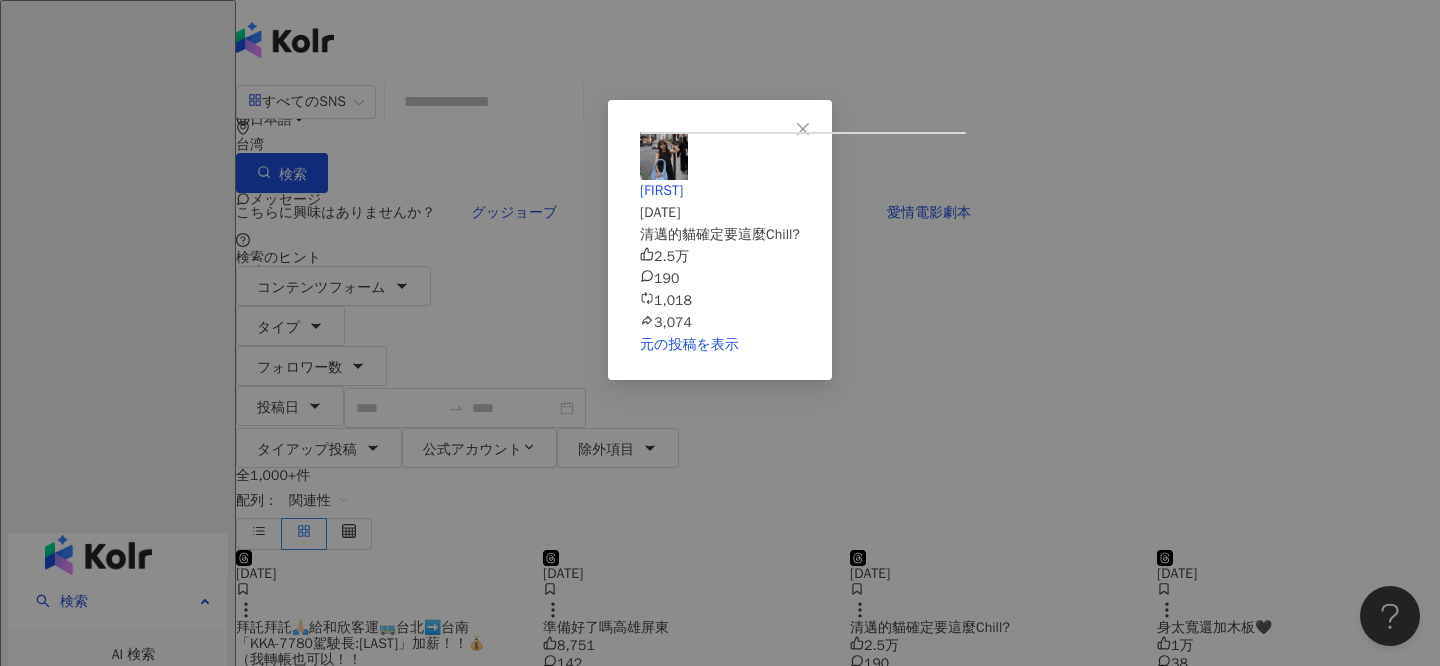 scroll, scrollTop: 102, scrollLeft: 0, axis: vertical 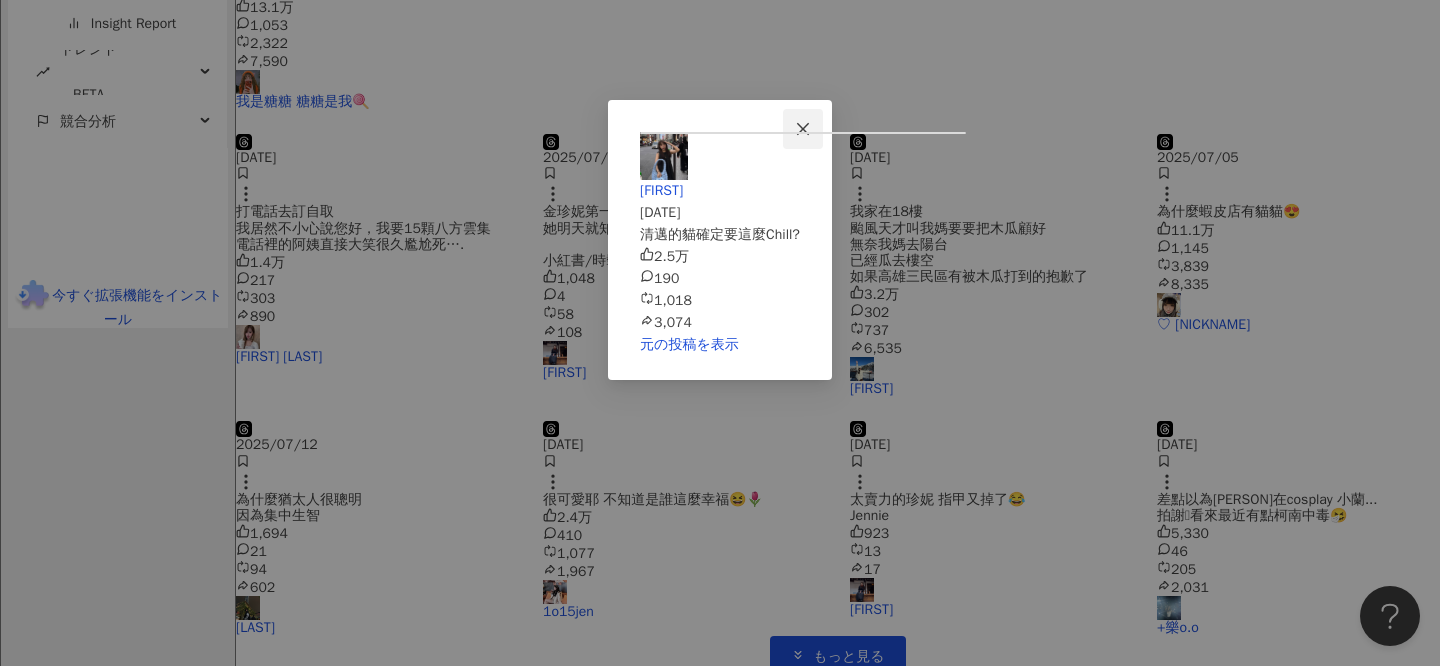 click at bounding box center [803, 129] 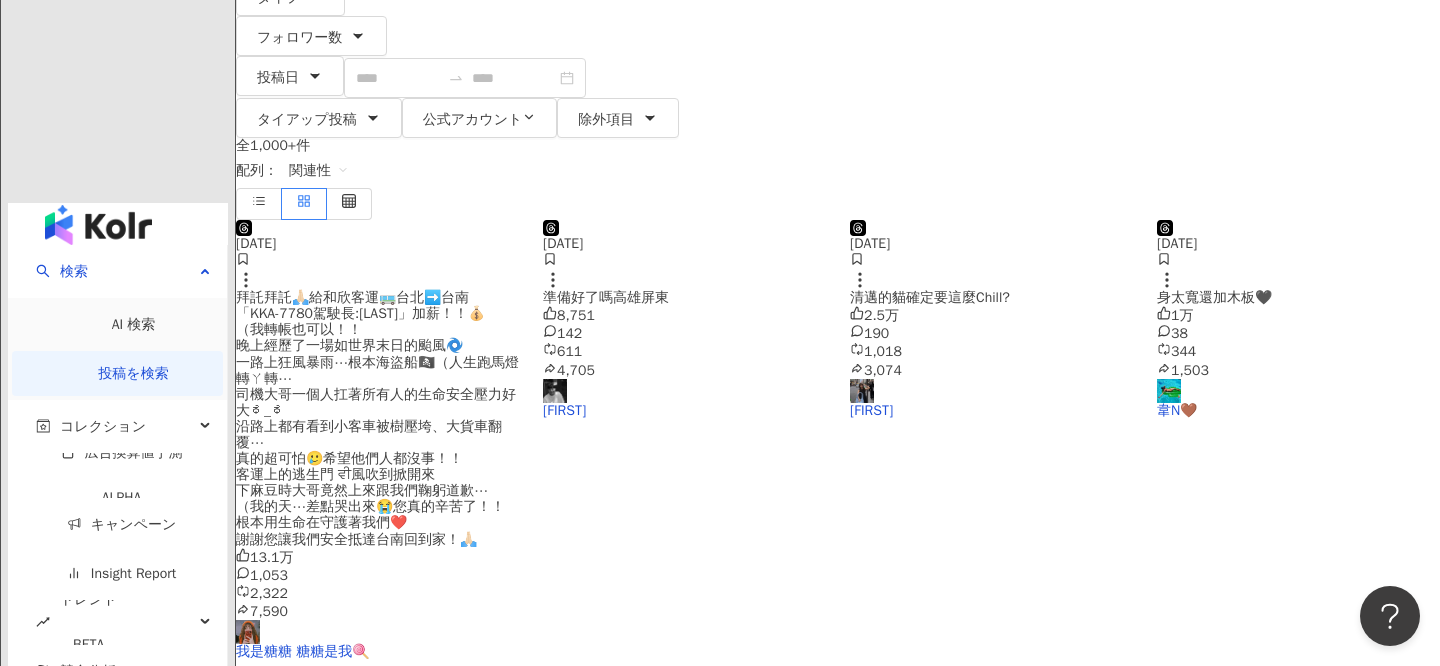 scroll, scrollTop: 91, scrollLeft: 0, axis: vertical 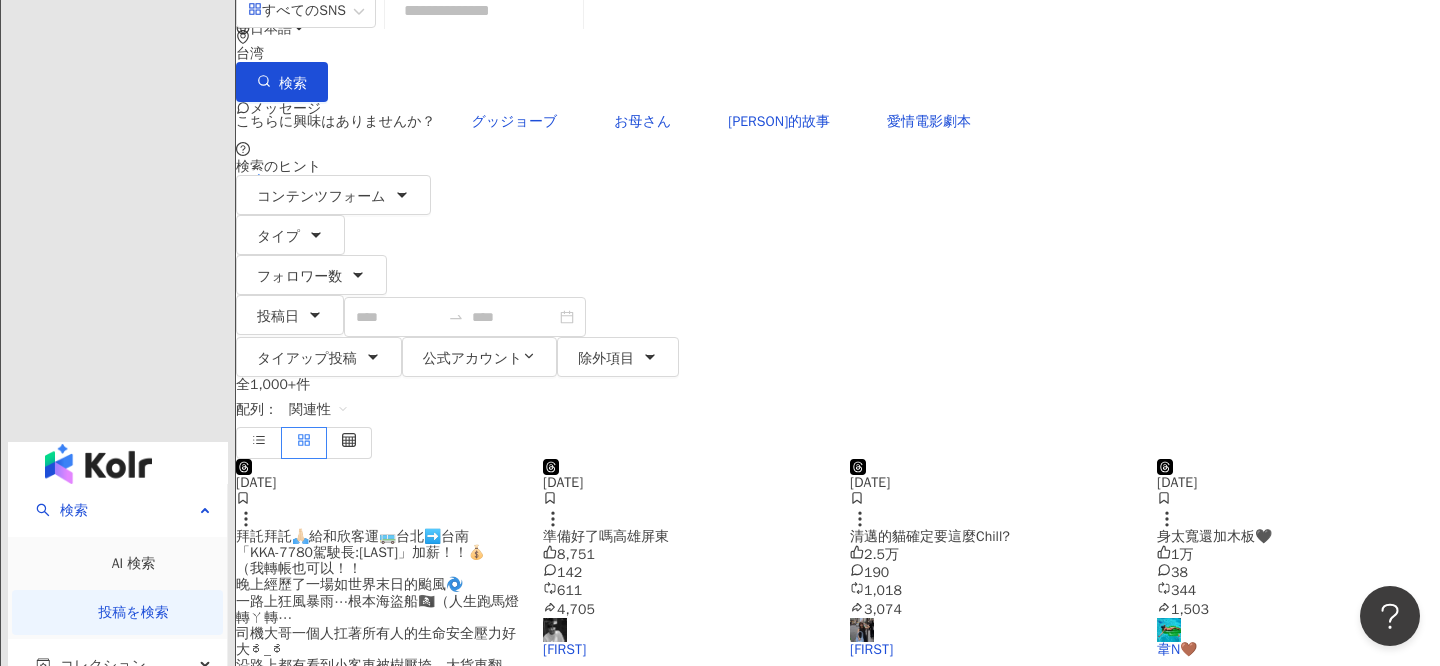 click on "全  1,000+  件 配列： 関連性" at bounding box center [838, 418] 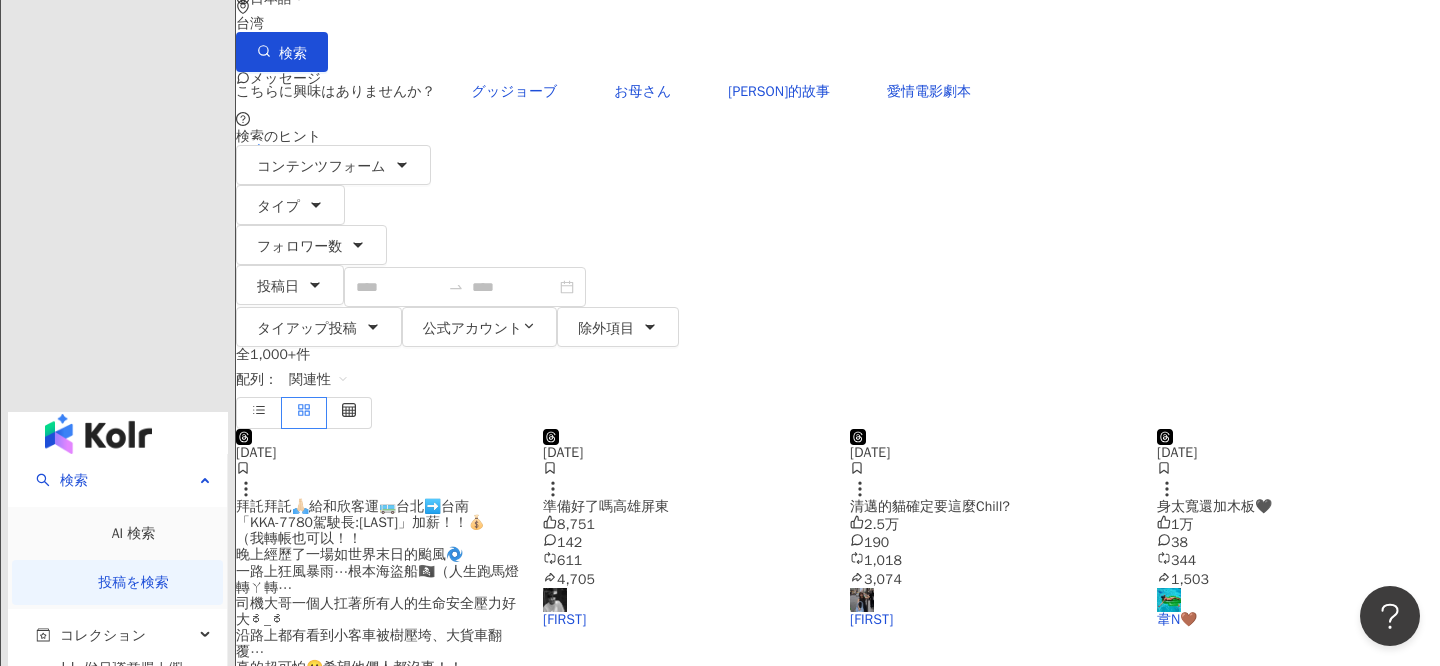 scroll, scrollTop: 143, scrollLeft: 0, axis: vertical 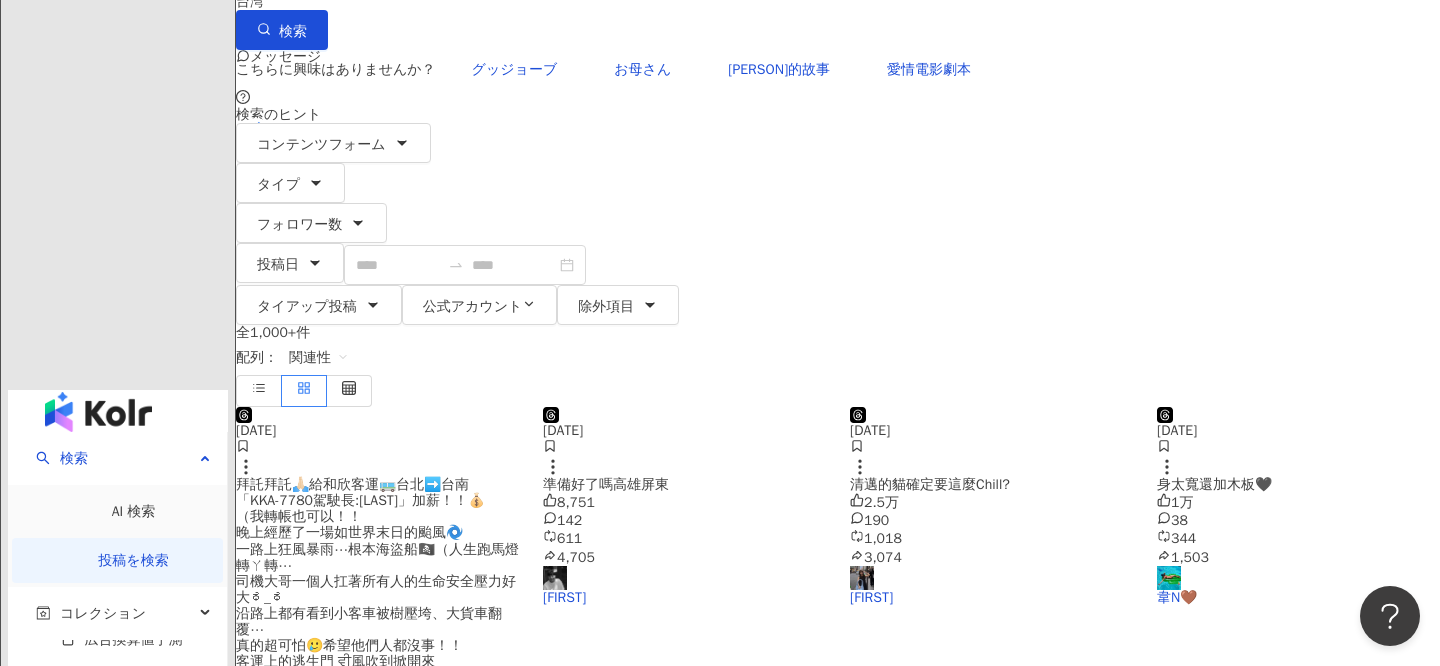 click at bounding box center [377, 407] 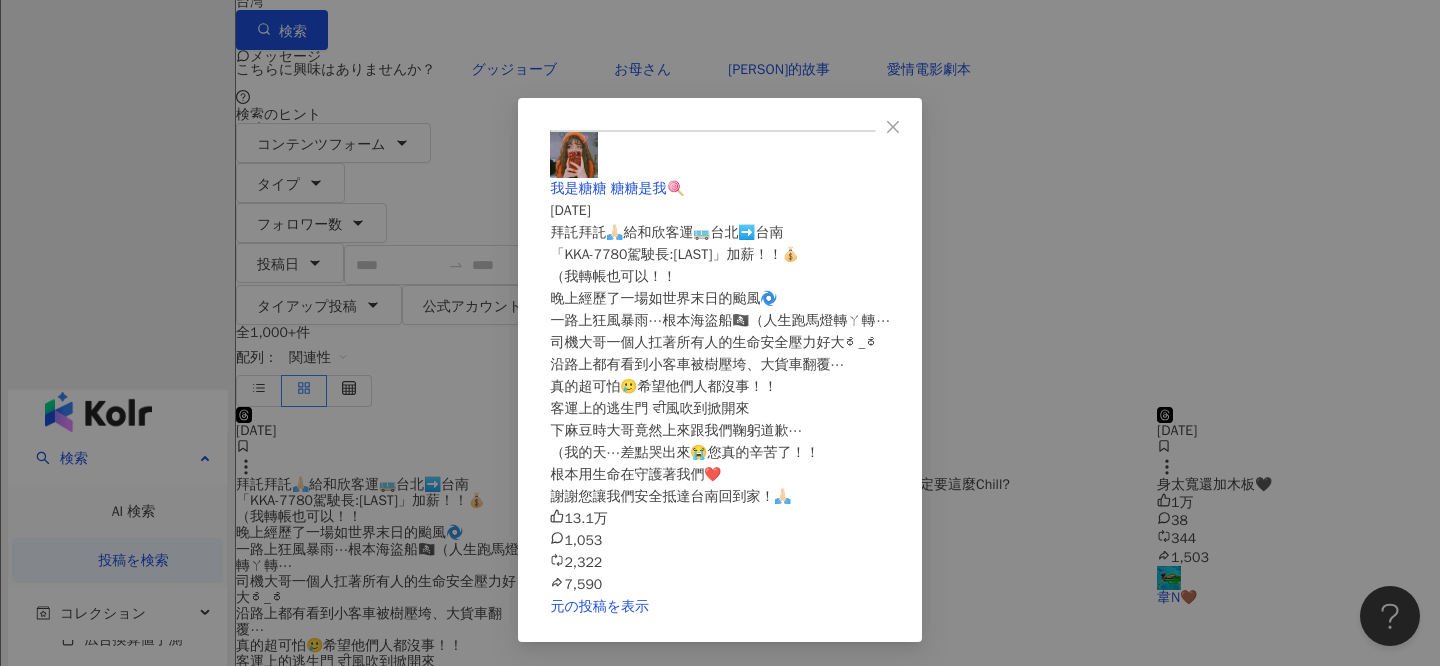 scroll, scrollTop: 54, scrollLeft: 0, axis: vertical 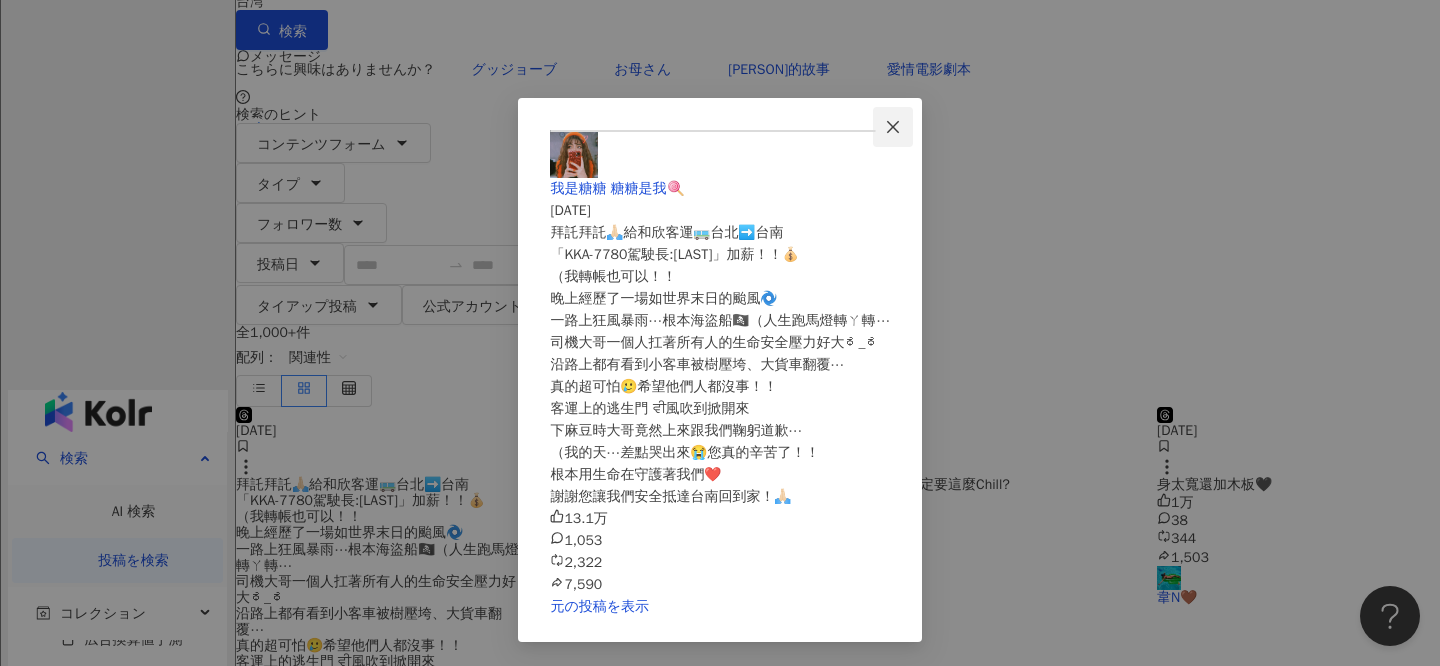 click at bounding box center (893, 127) 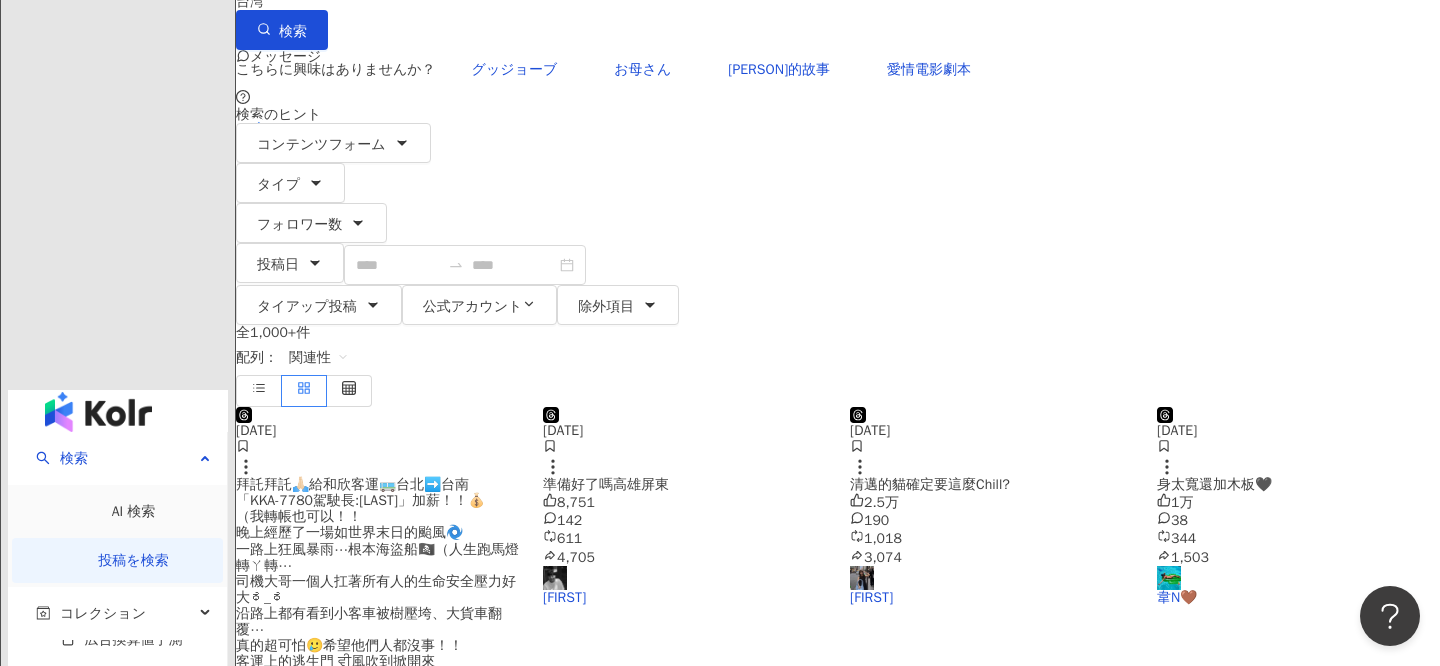 click at bounding box center [991, 407] 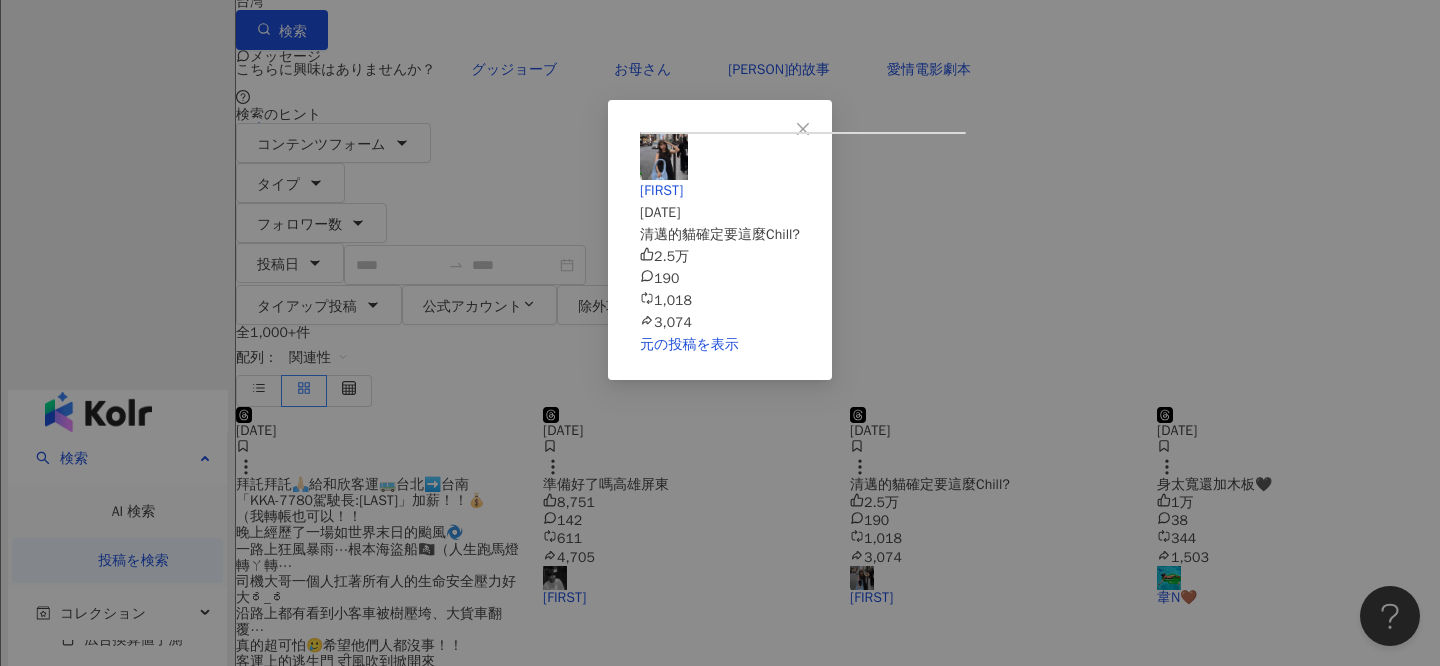 scroll, scrollTop: 102, scrollLeft: 0, axis: vertical 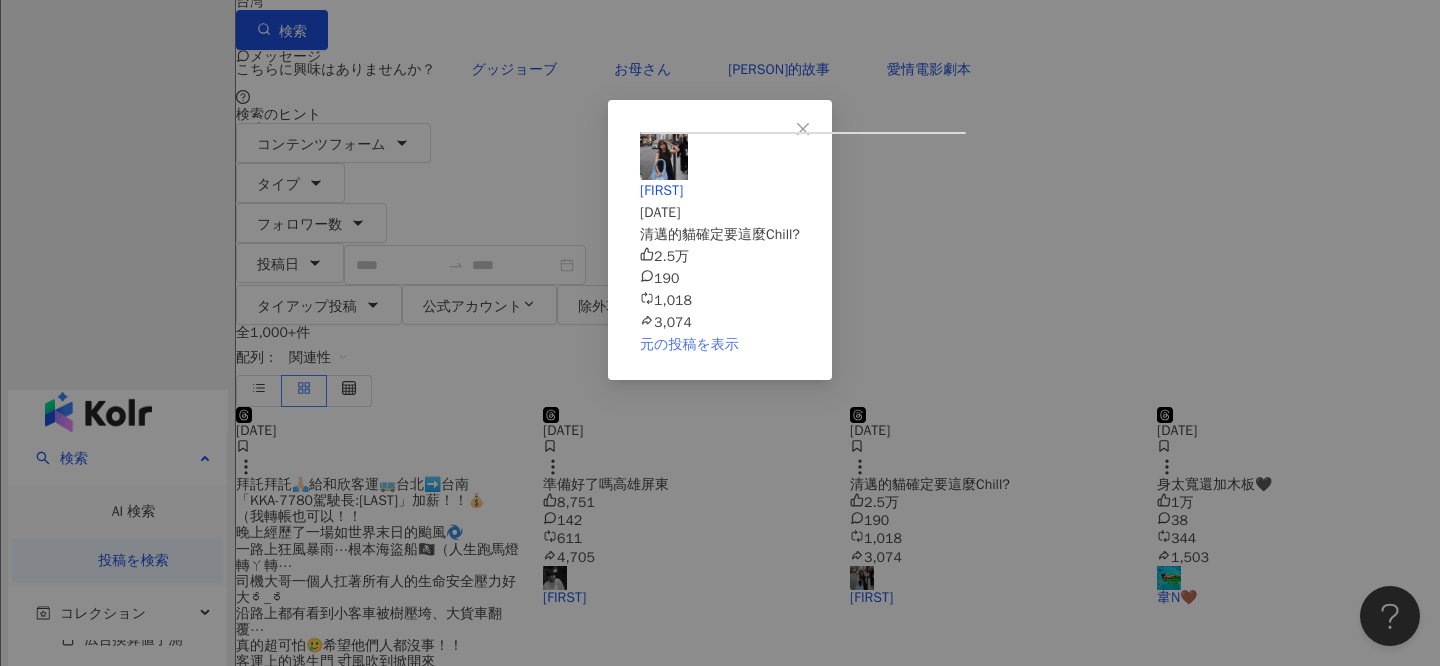 click on "元の投稿を表示" at bounding box center (689, 344) 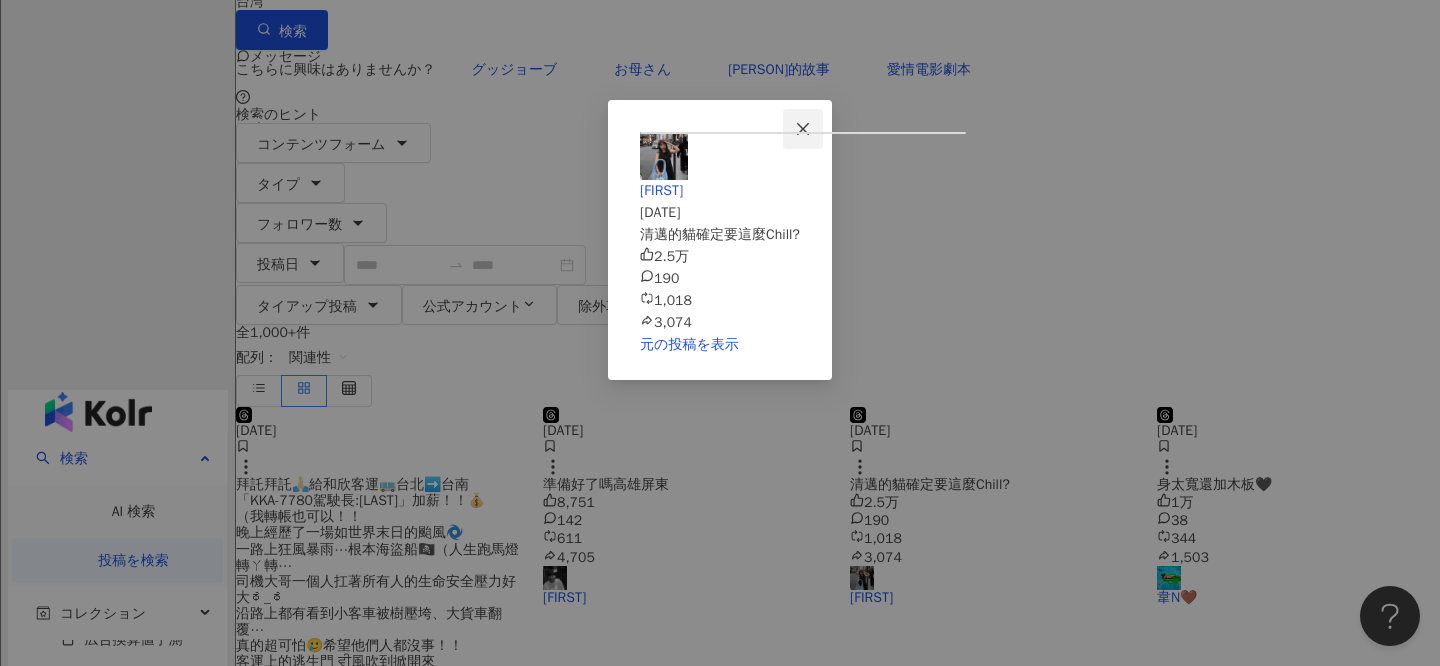 click at bounding box center [803, 129] 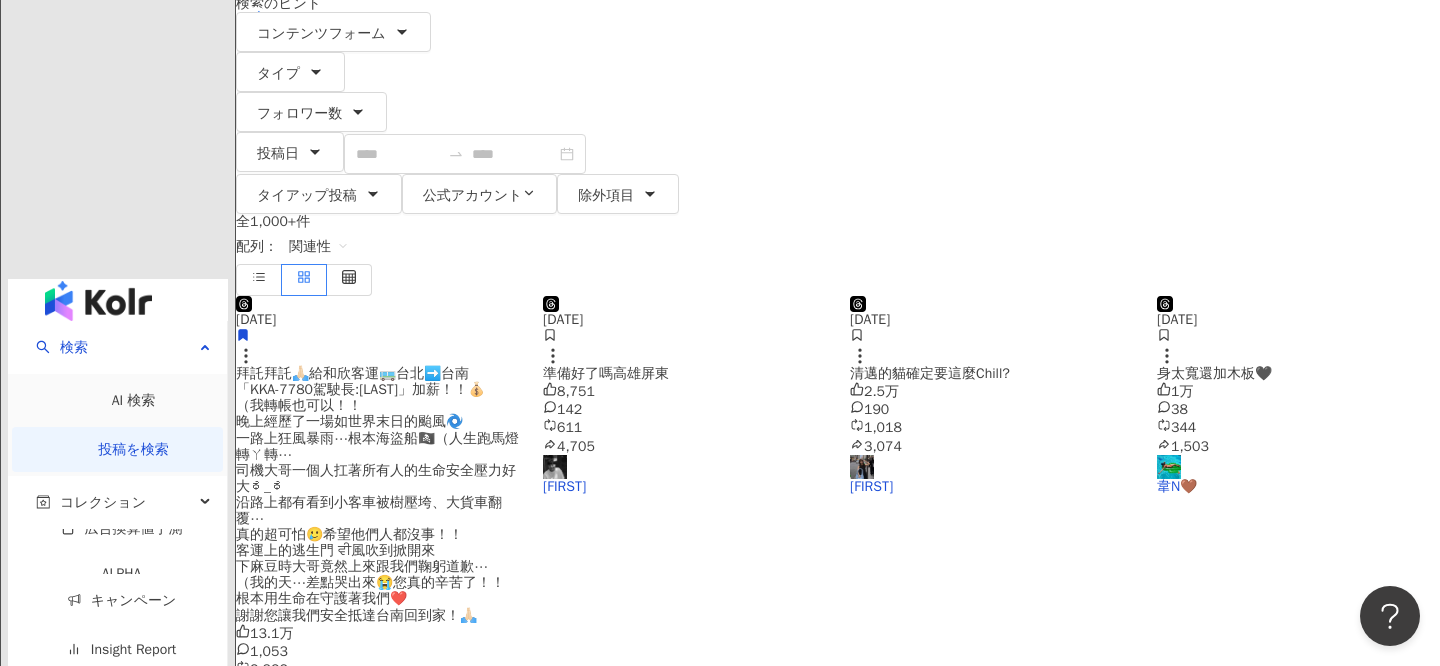 scroll, scrollTop: 473, scrollLeft: 0, axis: vertical 